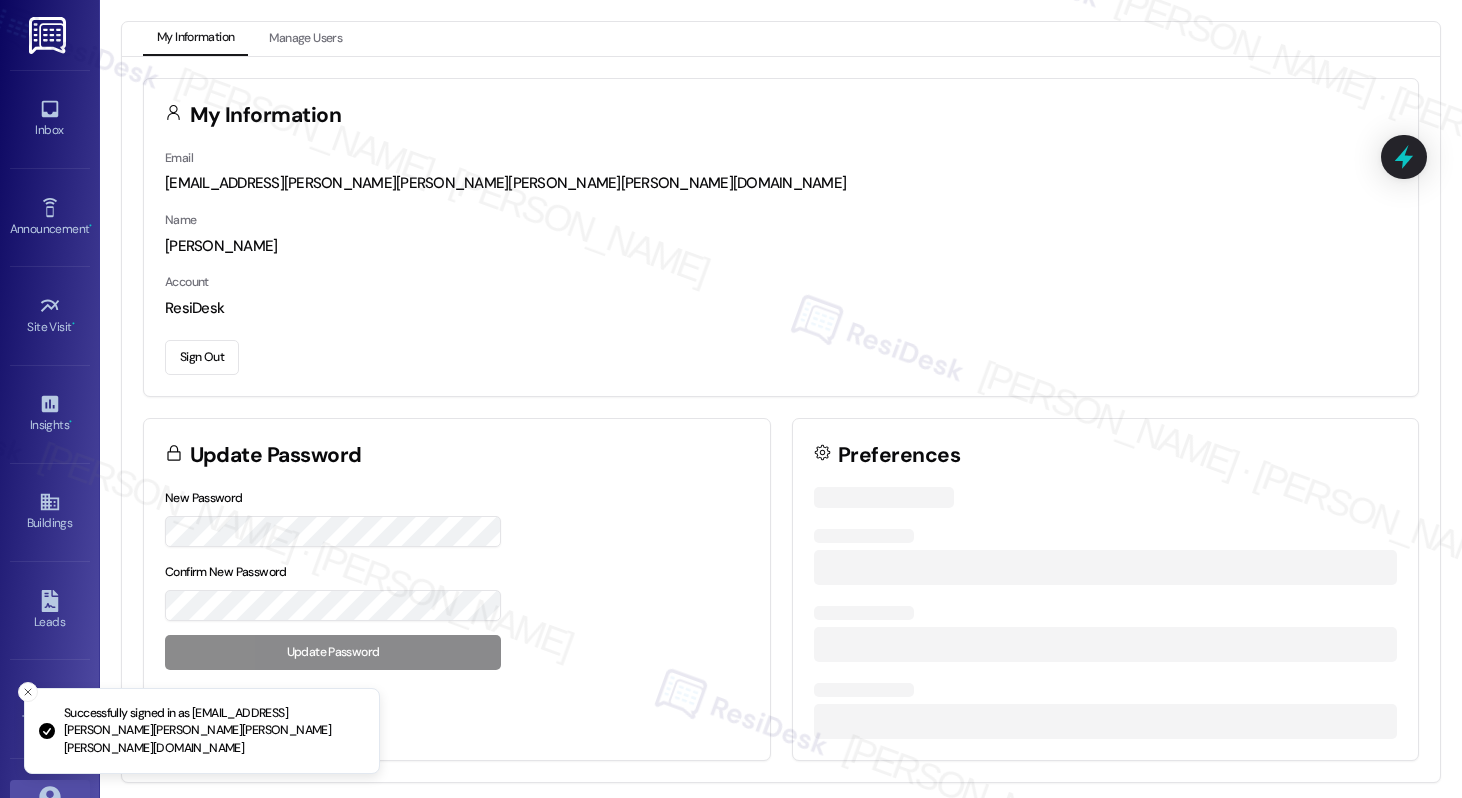 scroll, scrollTop: 0, scrollLeft: 0, axis: both 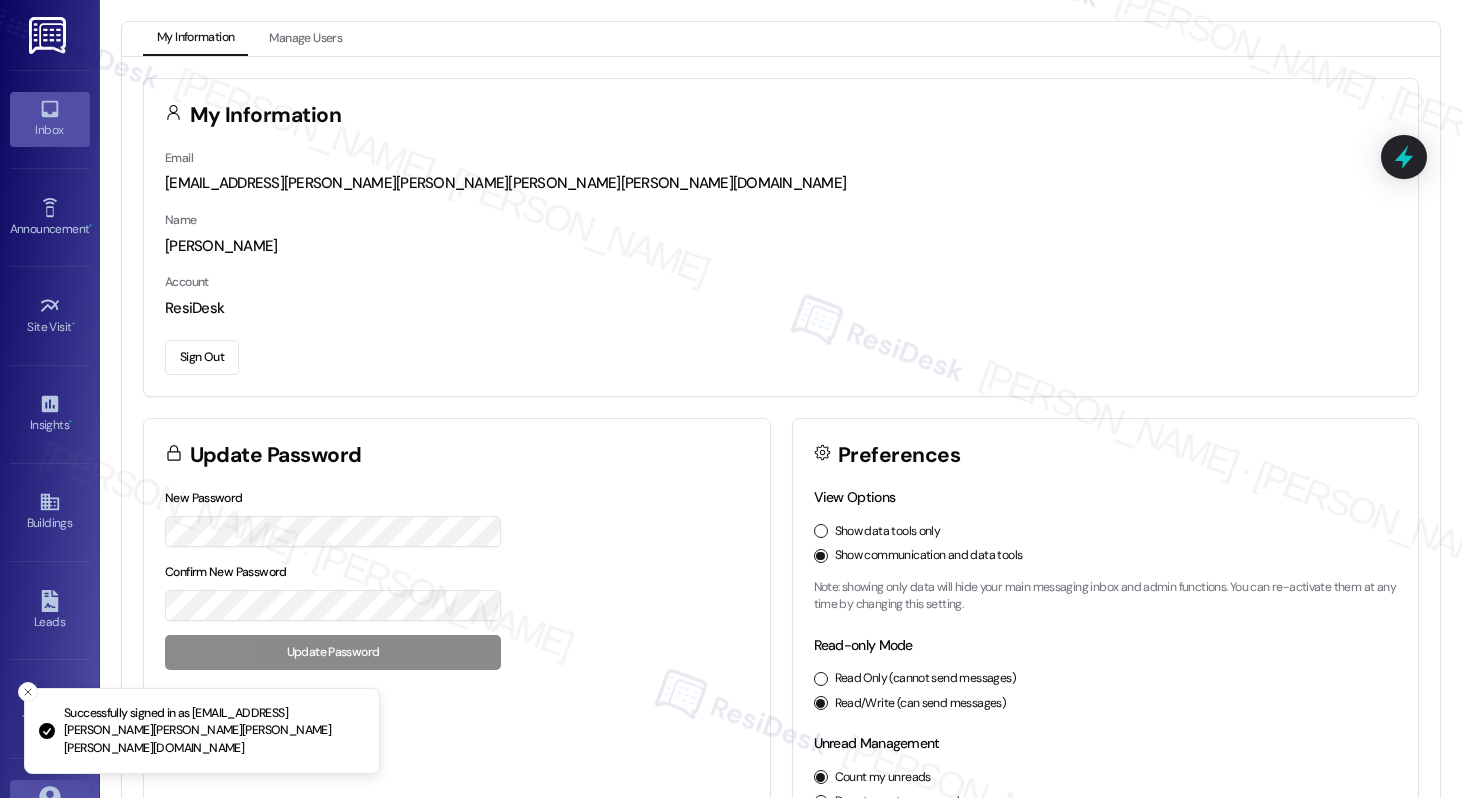 click on "Inbox" at bounding box center [50, 130] 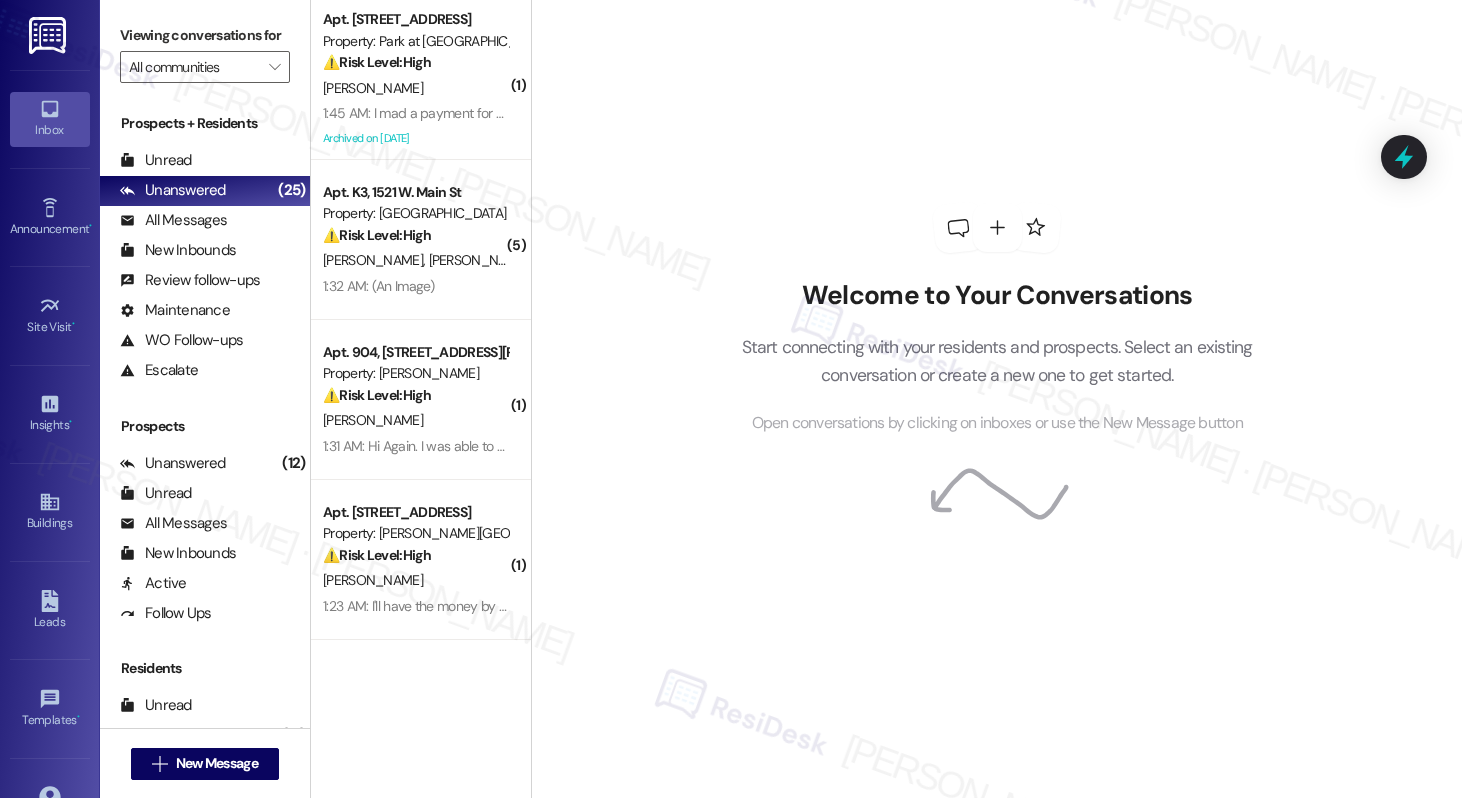 scroll, scrollTop: 3, scrollLeft: 0, axis: vertical 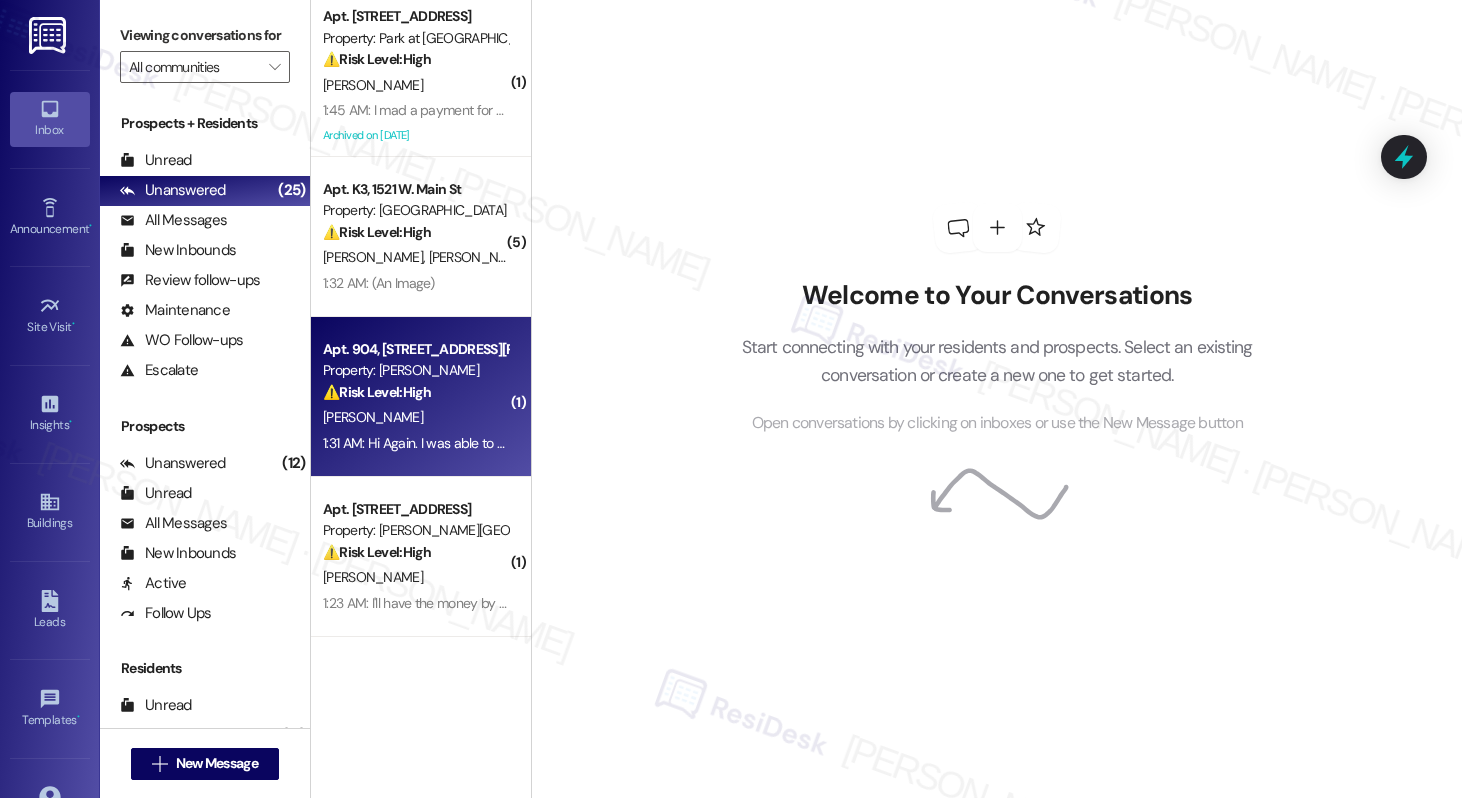 click on "[PERSON_NAME]" at bounding box center [415, 417] 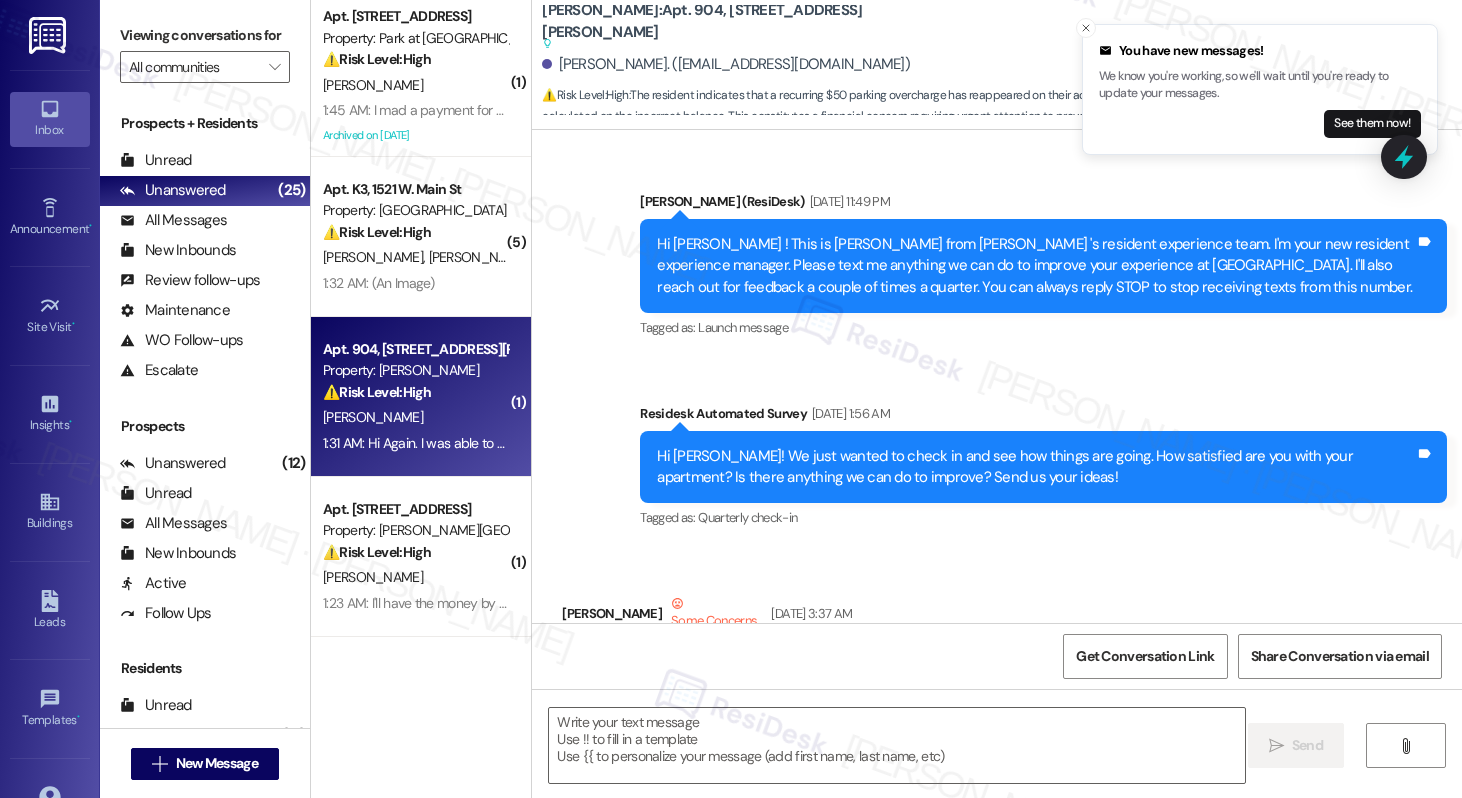 scroll, scrollTop: 36238, scrollLeft: 0, axis: vertical 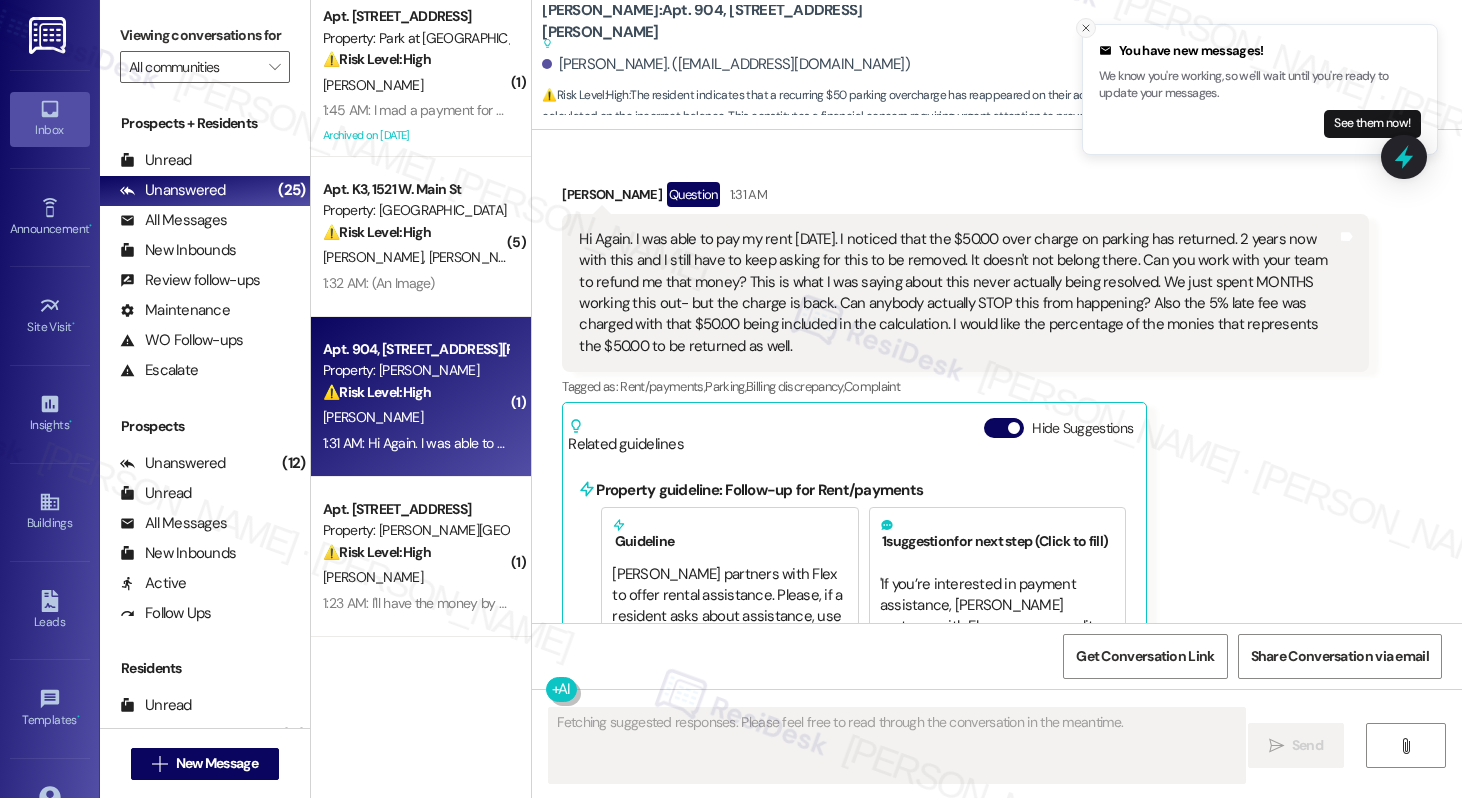 click at bounding box center [1086, 28] 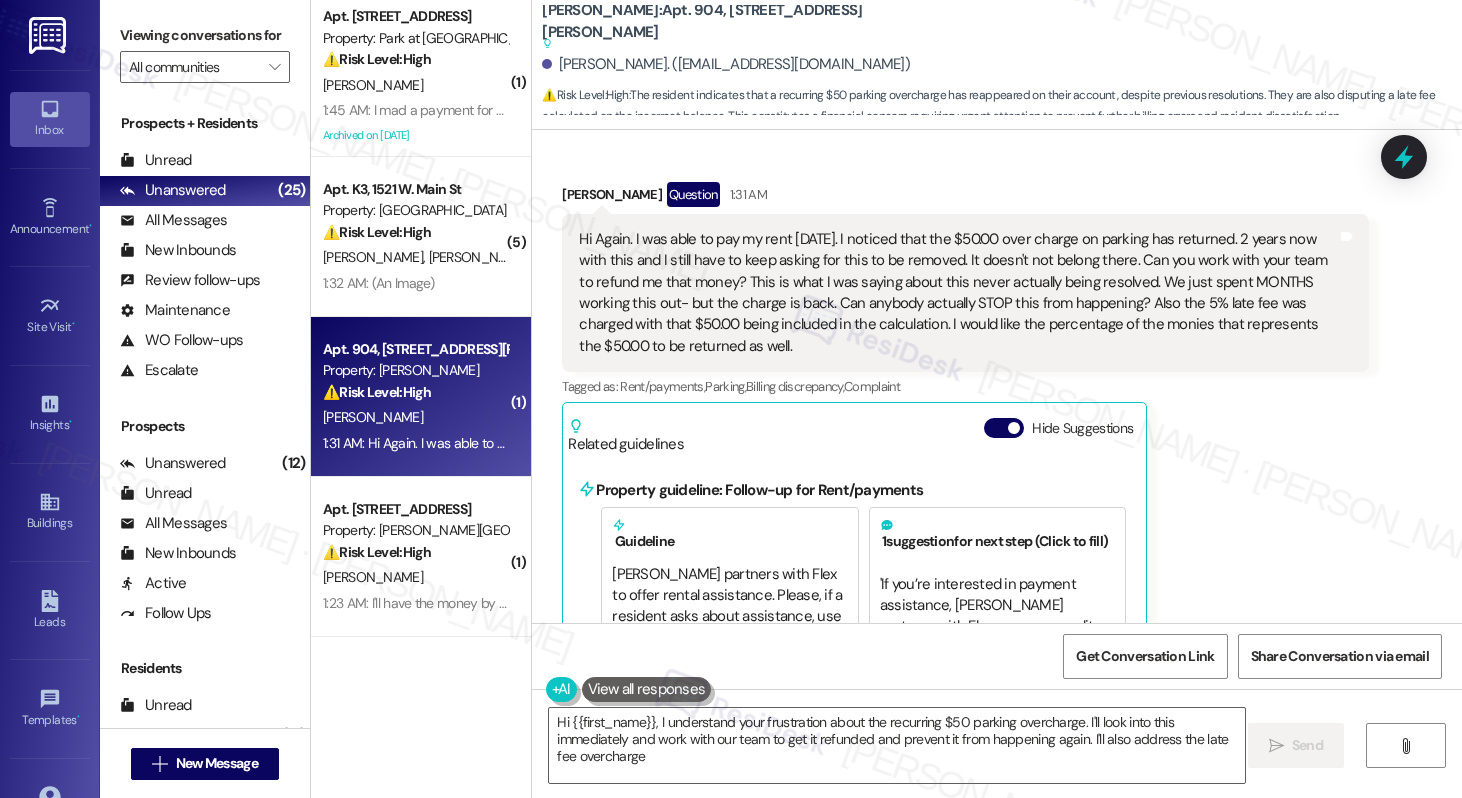 type on "Hi {{first_name}}, I understand your frustration about the recurring $50 parking overcharge. I'll look into this immediately and work with our team to get it refunded and prevent it from happening again. I'll also address the late fee overcharge." 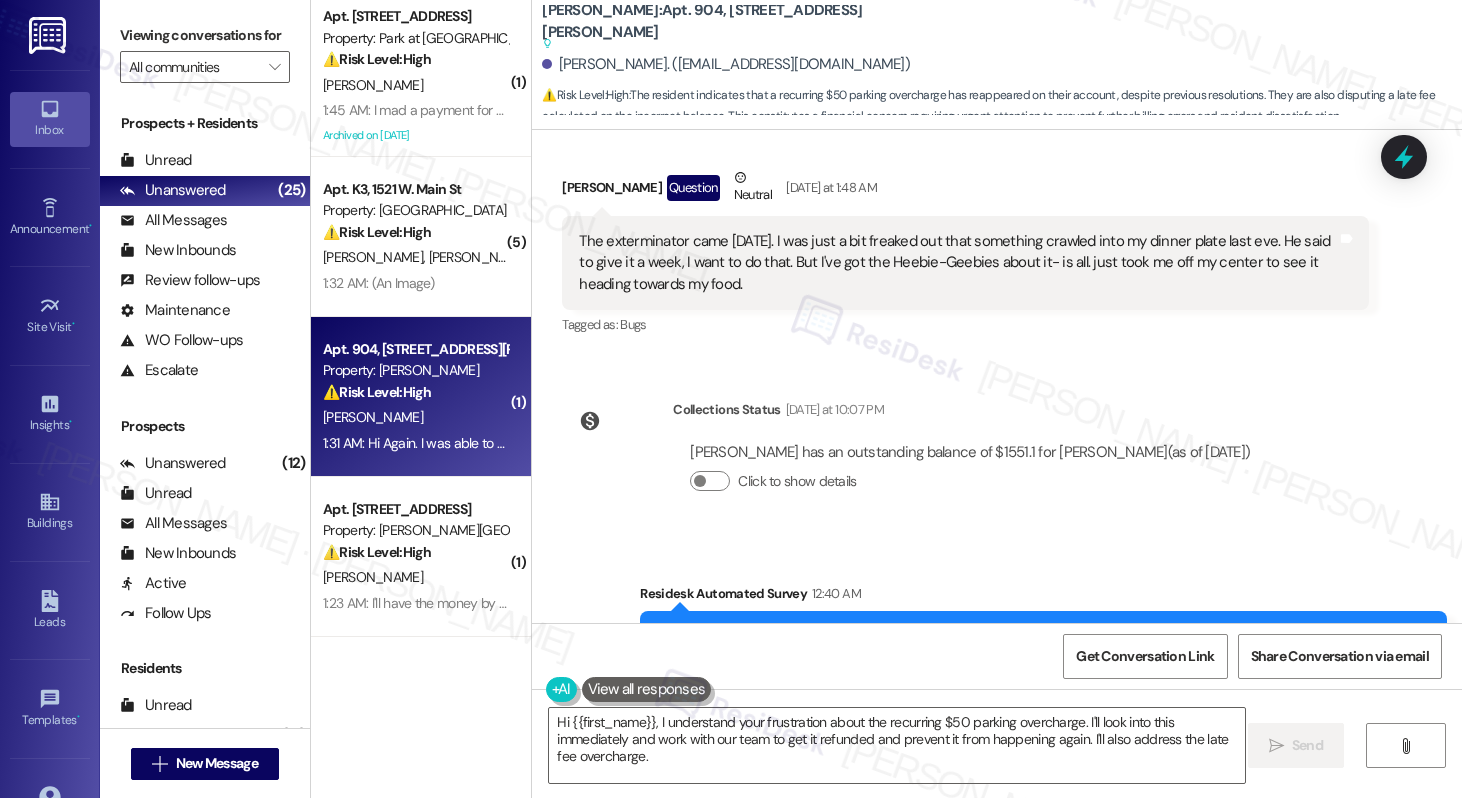 scroll, scrollTop: 35611, scrollLeft: 0, axis: vertical 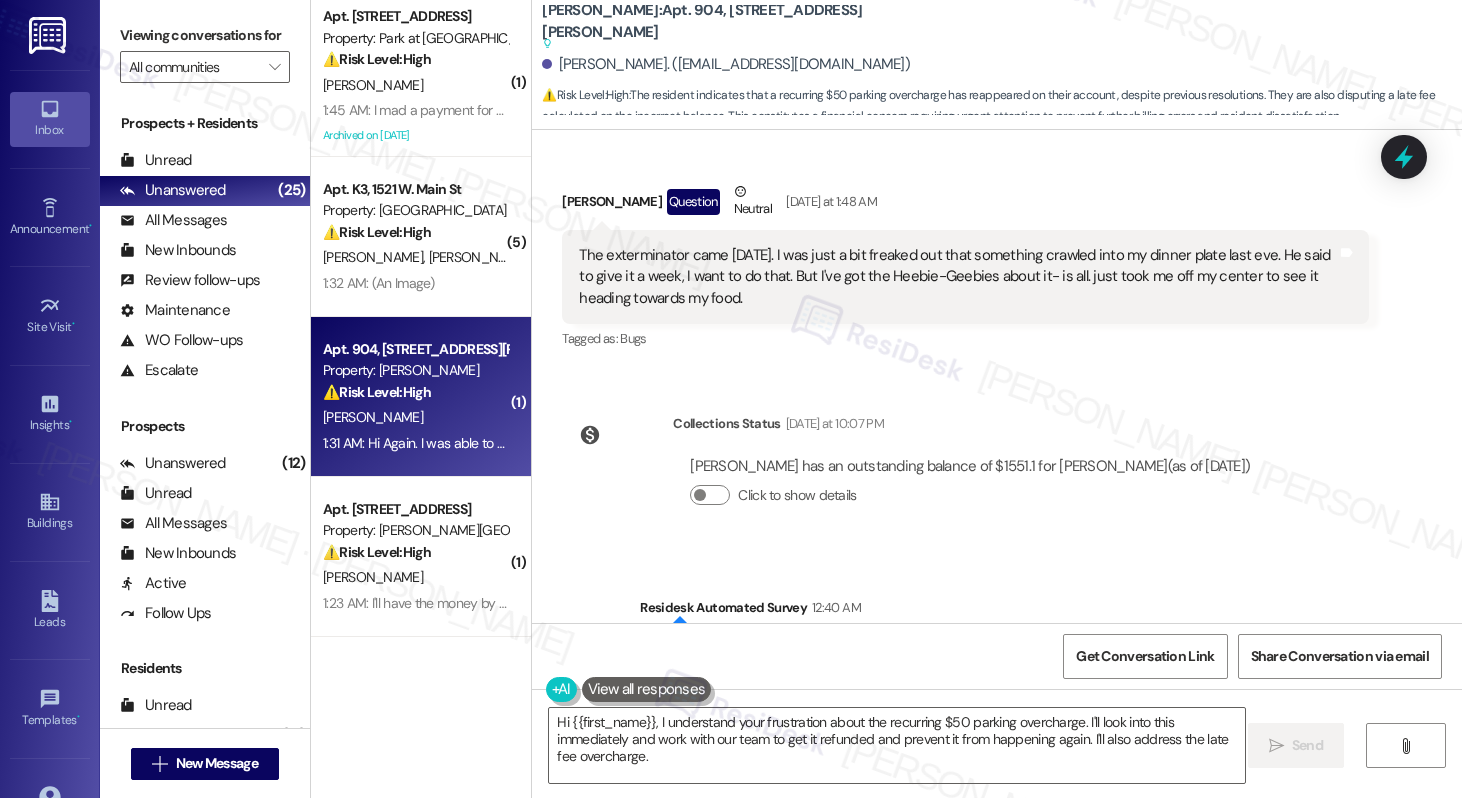 click on "Hi Again.  I was able to pay my rent [DATE].  I noticed that the $50.00 over charge on parking has returned. 2 years now with this and I still have to keep asking for this to be removed.   It doesn't not belong there.  Can you work with your team to refund me that money?  This is what I was saying about this never actually being resolved.  We just spent MONTHS working this out- but the charge is back.  Can anybody actually STOP this from happening?   Also the 5% late fee was charged with that $50.00 being included in the calculation.  I would like the percentage of the monies that represents the $50.00 to be returned as well." at bounding box center (958, 920) 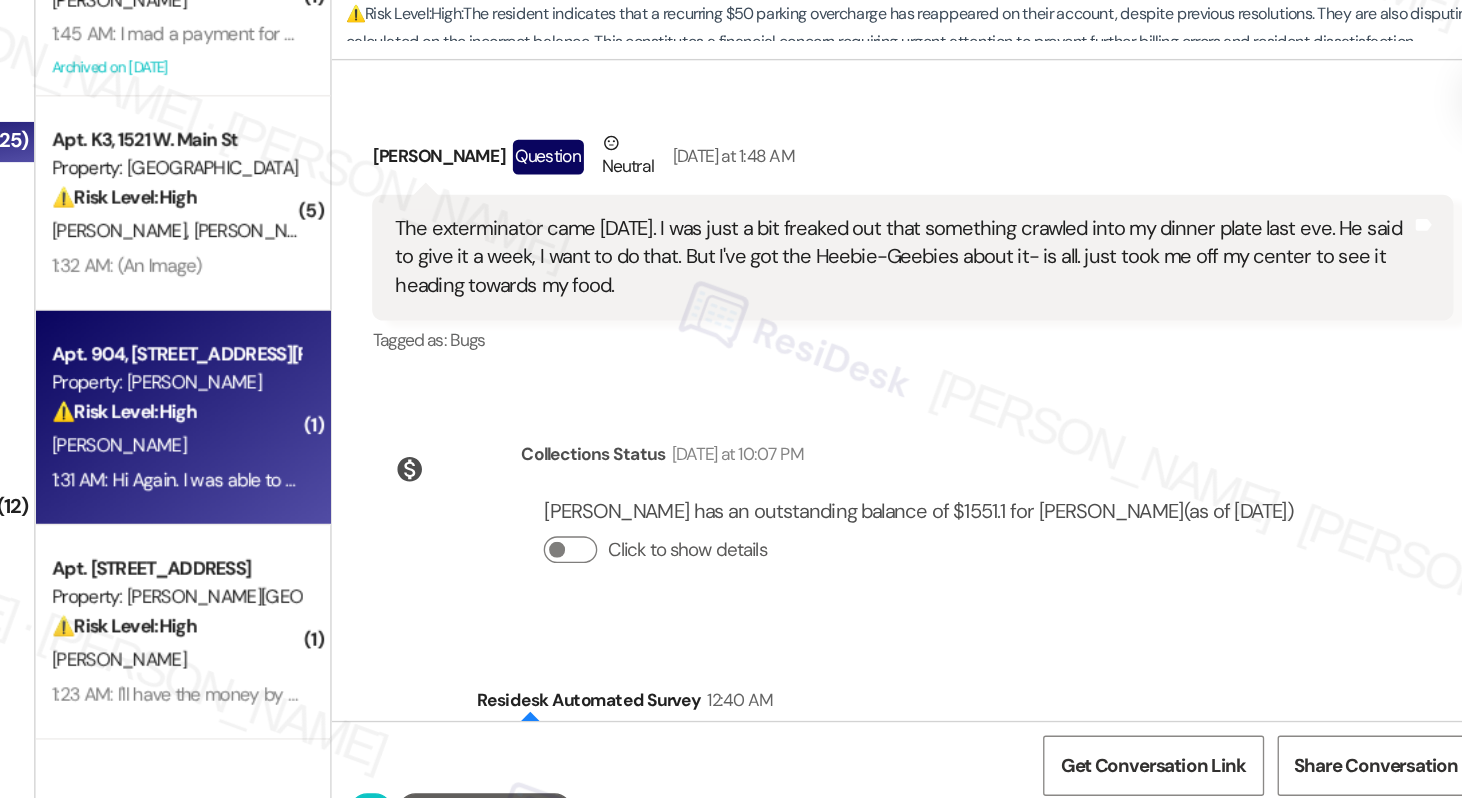 click on "[PERSON_NAME] Question 1:31 AM" at bounding box center [965, 825] 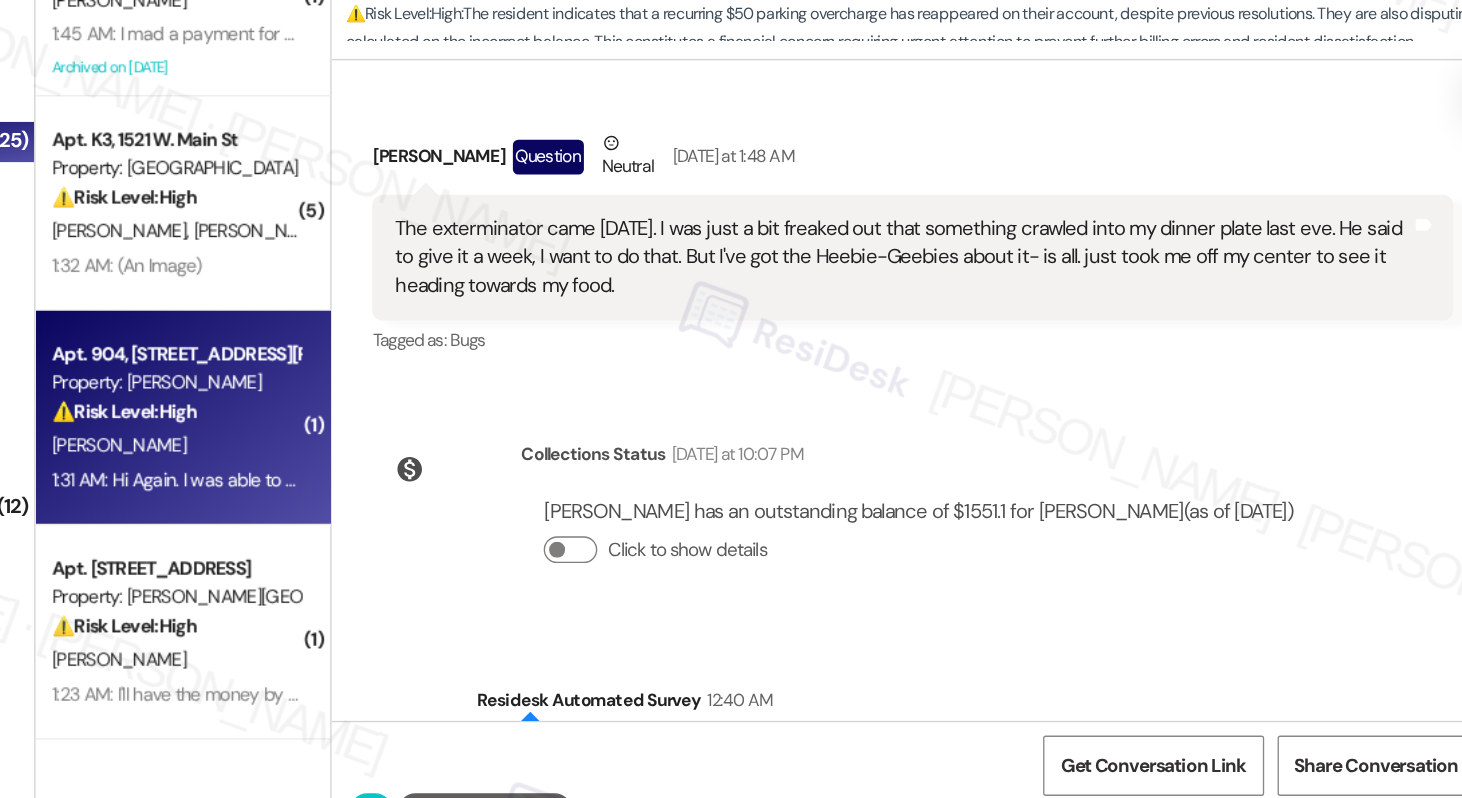 click on "Hi Again.  I was able to pay my rent [DATE].  I noticed that the $50.00 over charge on parking has returned. 2 years now with this and I still have to keep asking for this to be removed.   It doesn't not belong there.  Can you work with your team to refund me that money?  This is what I was saying about this never actually being resolved.  We just spent MONTHS working this out- but the charge is back.  Can anybody actually STOP this from happening?   Also the 5% late fee was charged with that $50.00 being included in the calculation.  I would like the percentage of the monies that represents the $50.00 to be returned as well." at bounding box center [958, 920] 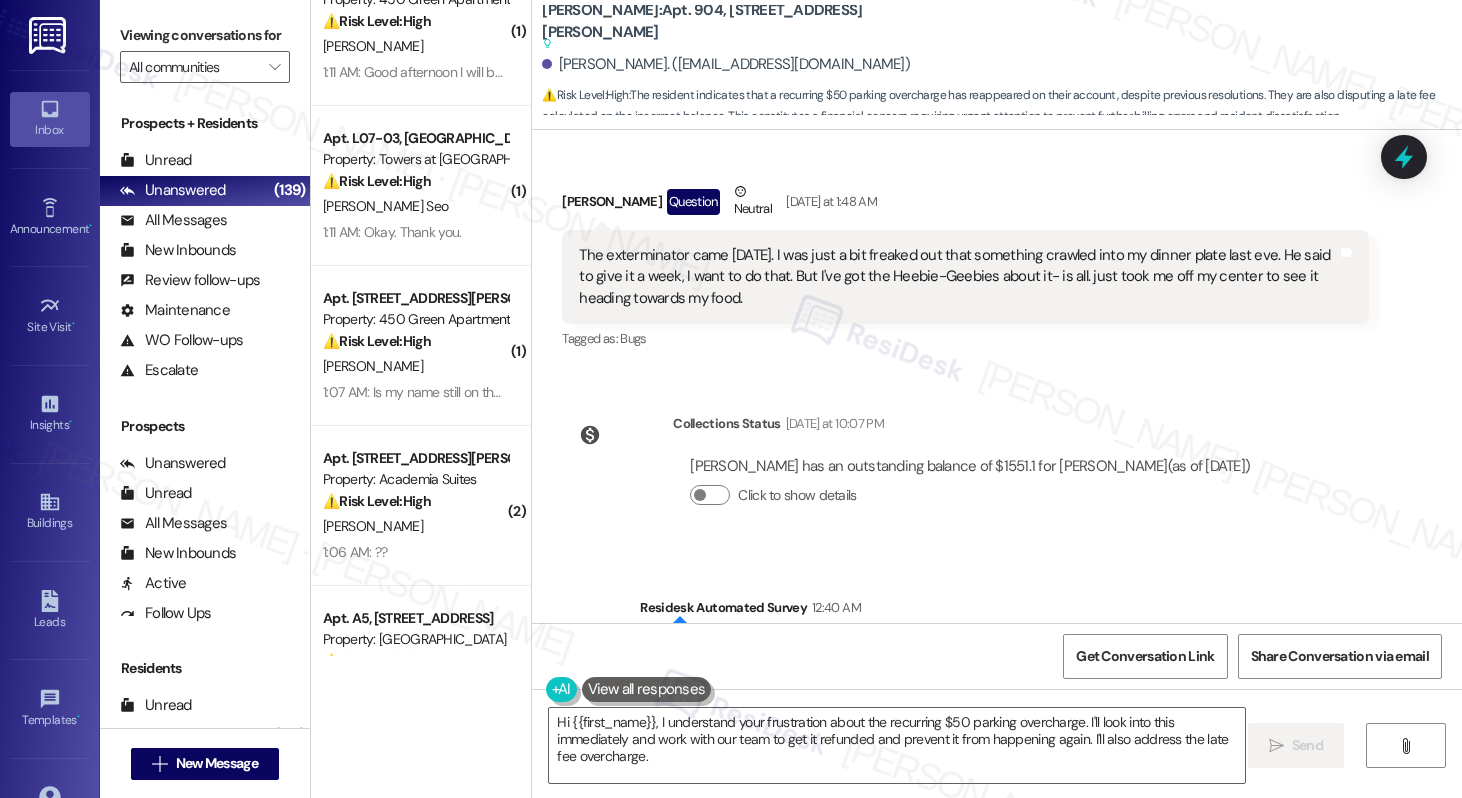 scroll, scrollTop: 1489, scrollLeft: 0, axis: vertical 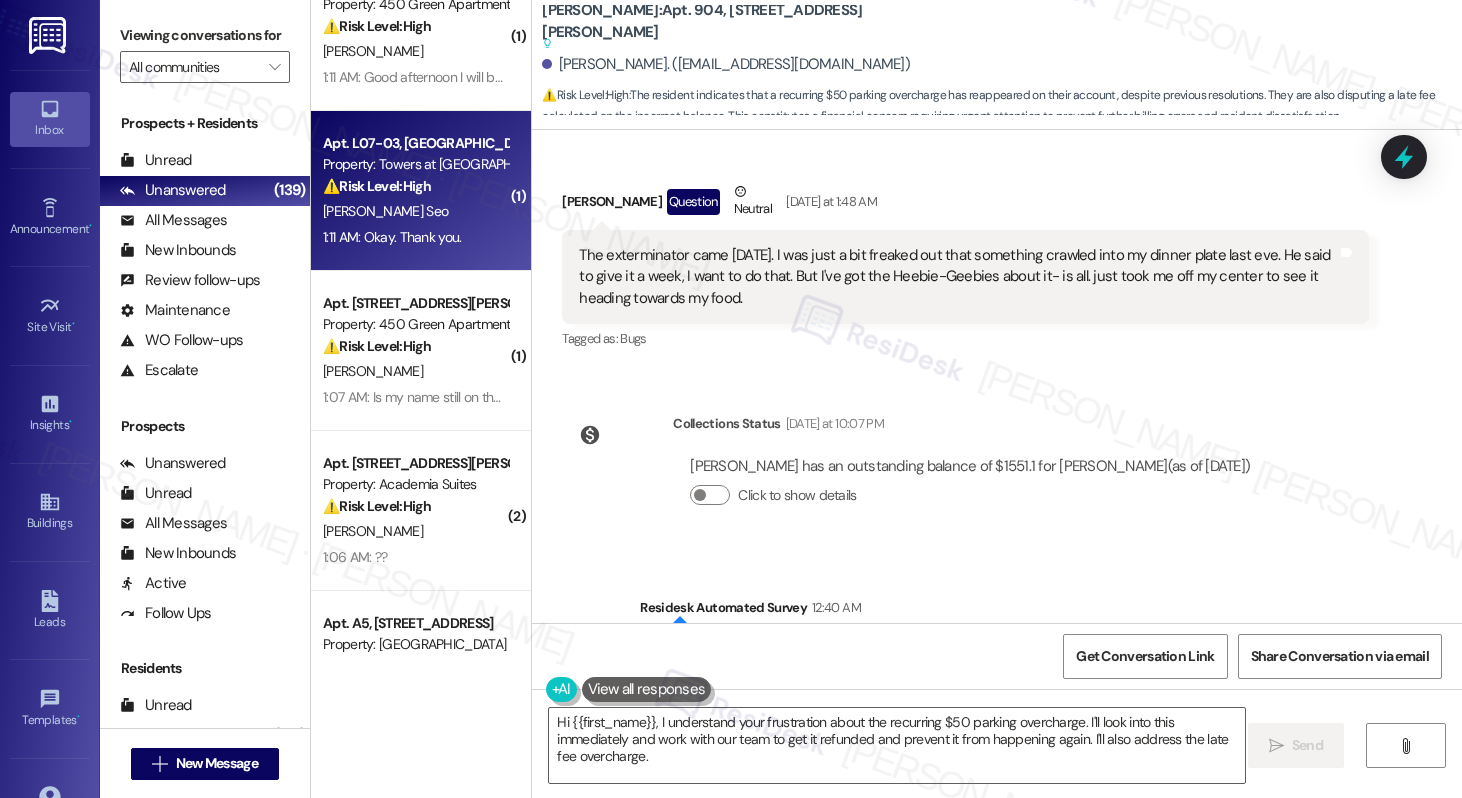 click on "[PERSON_NAME] Seo" at bounding box center (415, 211) 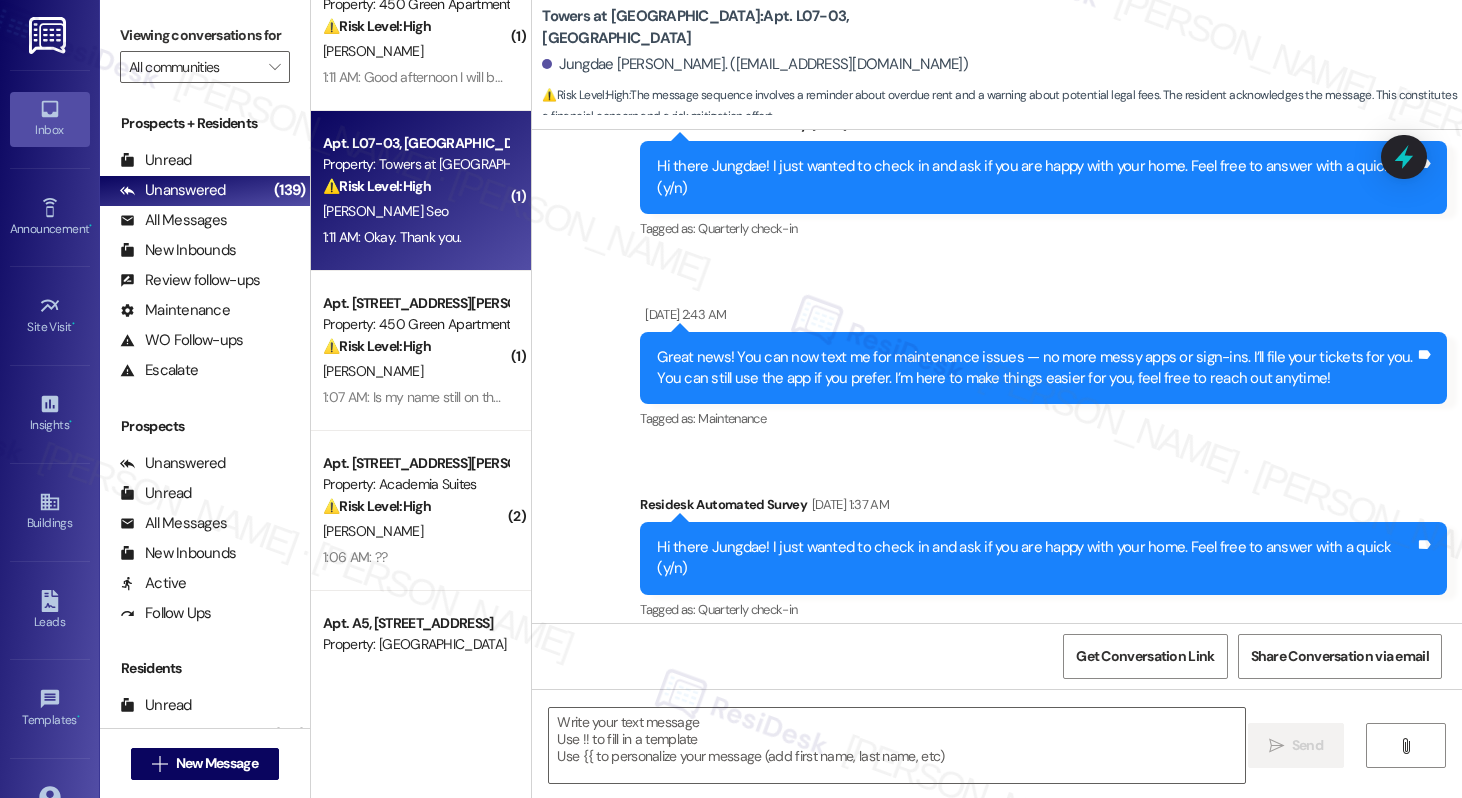 type on "Fetching suggested responses. Please feel free to read through the conversation in the meantime." 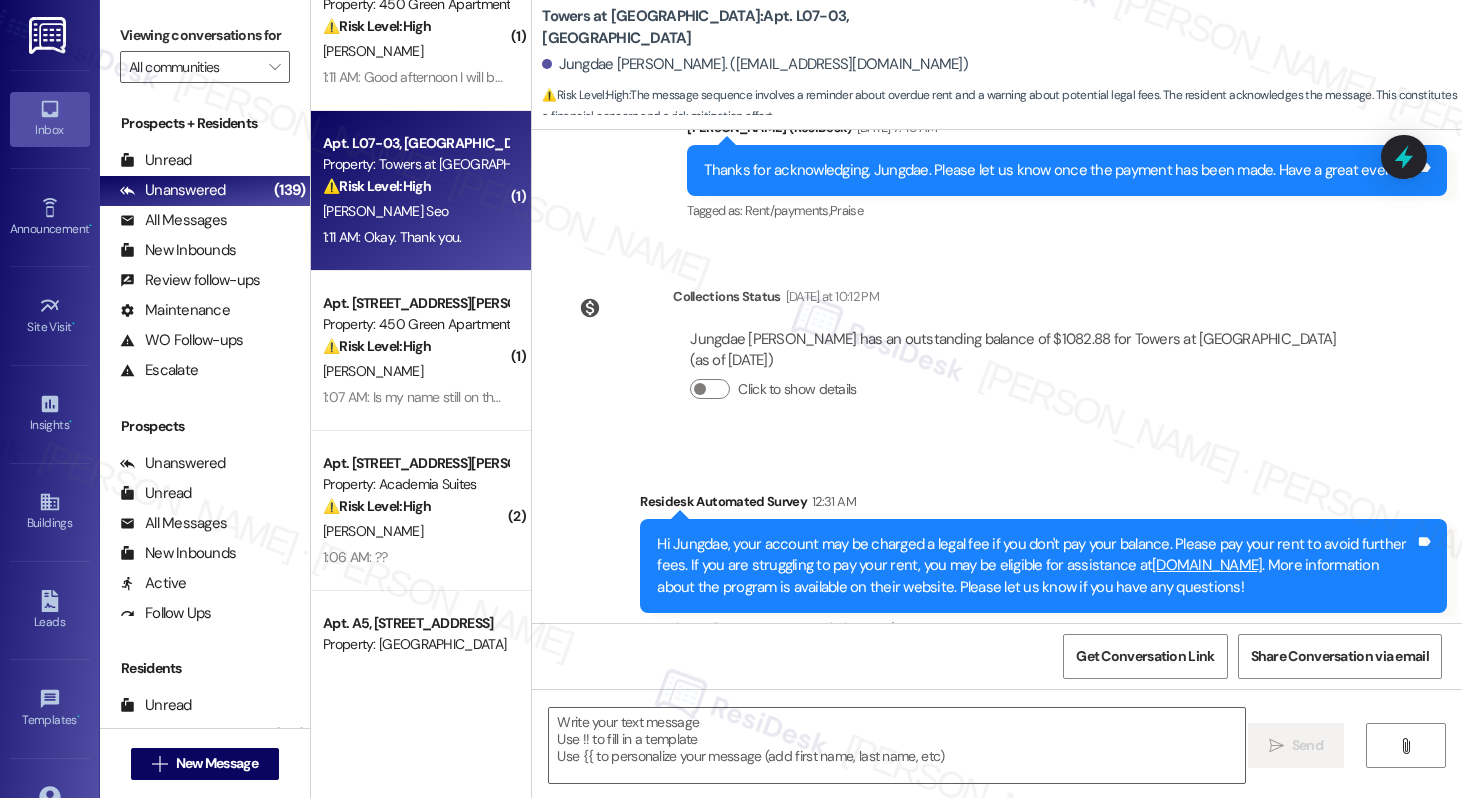 scroll, scrollTop: 4293, scrollLeft: 0, axis: vertical 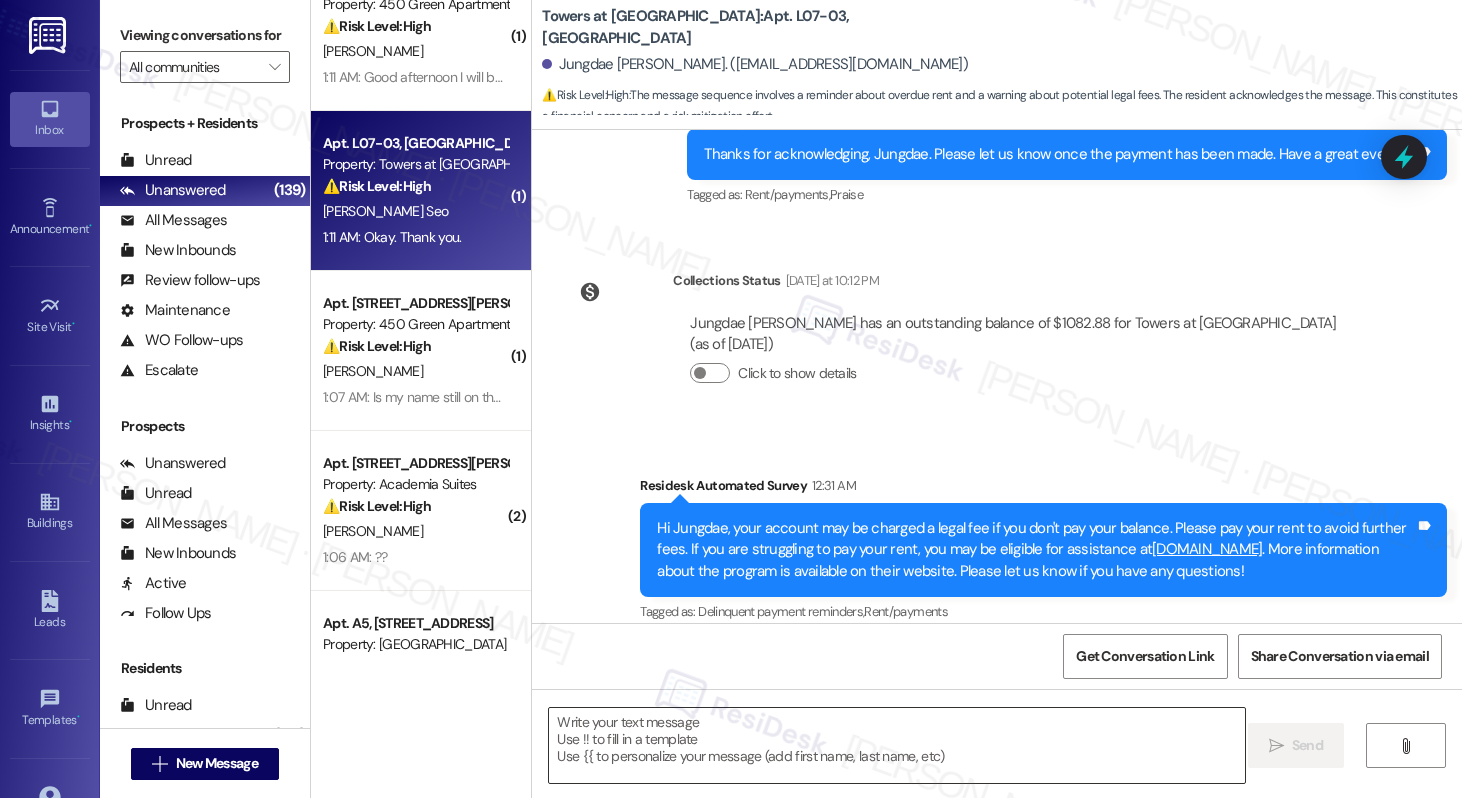click at bounding box center [896, 745] 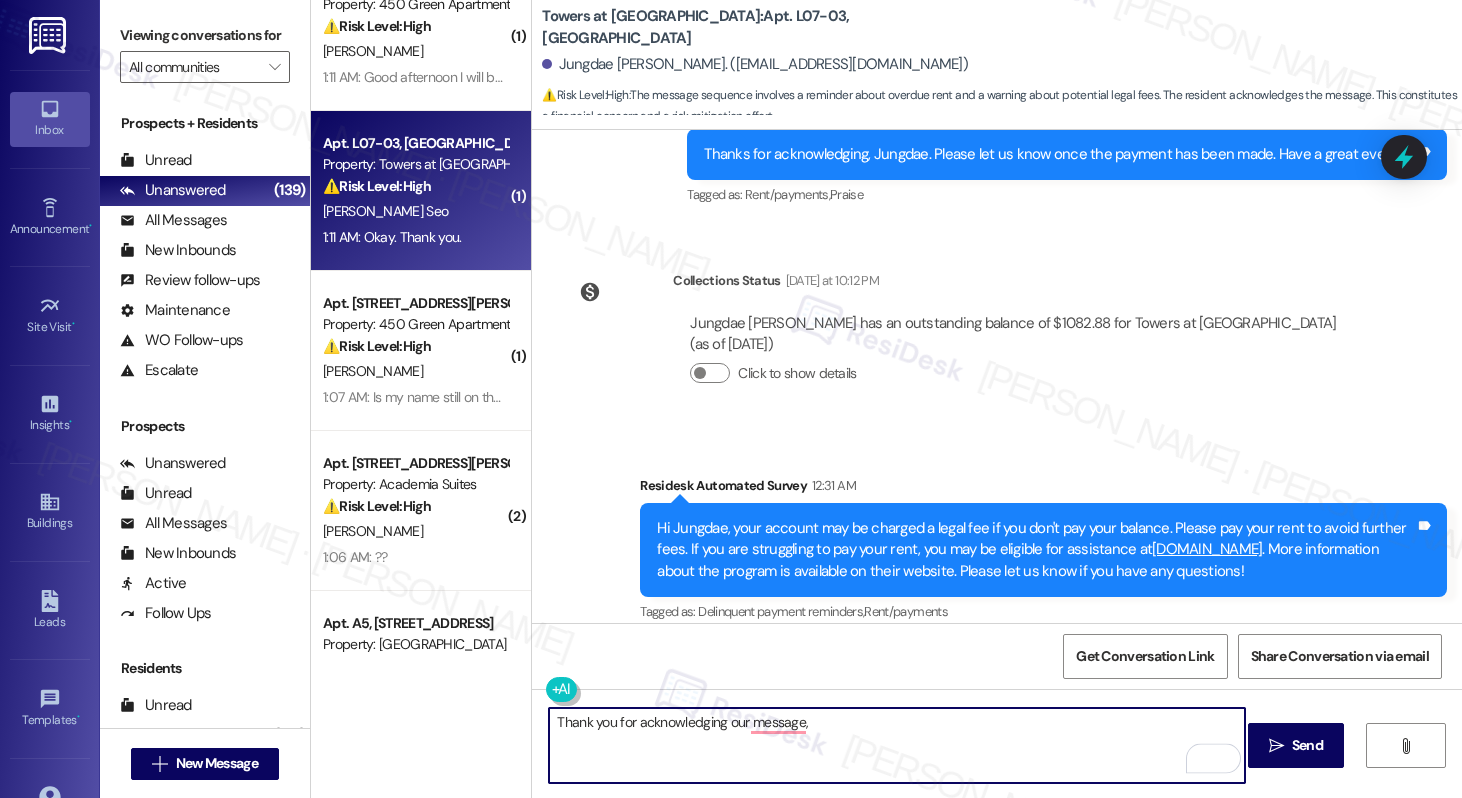 click on "Jungdae Seo 1:11 AM" at bounding box center [658, 701] 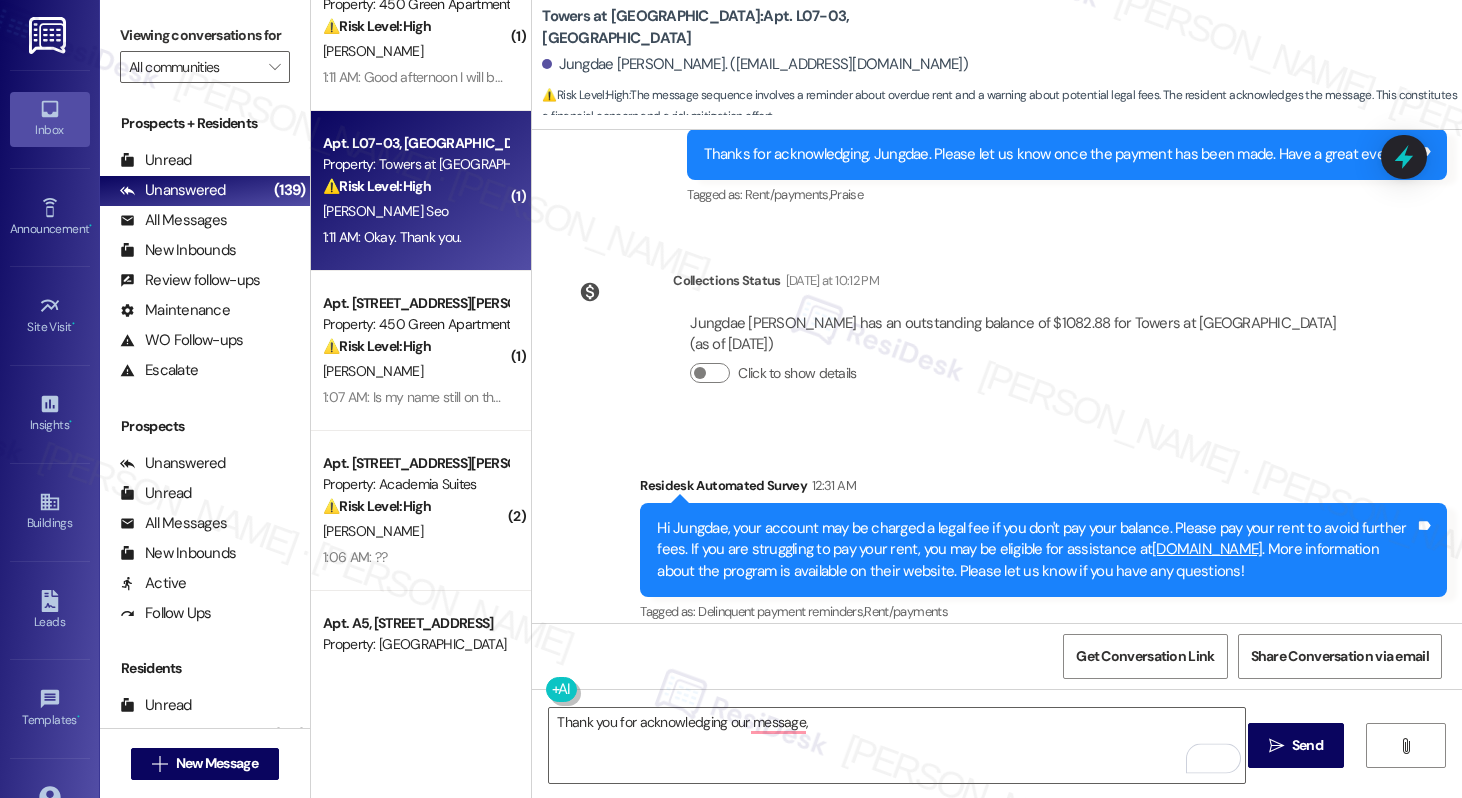 click on "Jungdae Seo 1:11 AM" at bounding box center (658, 701) 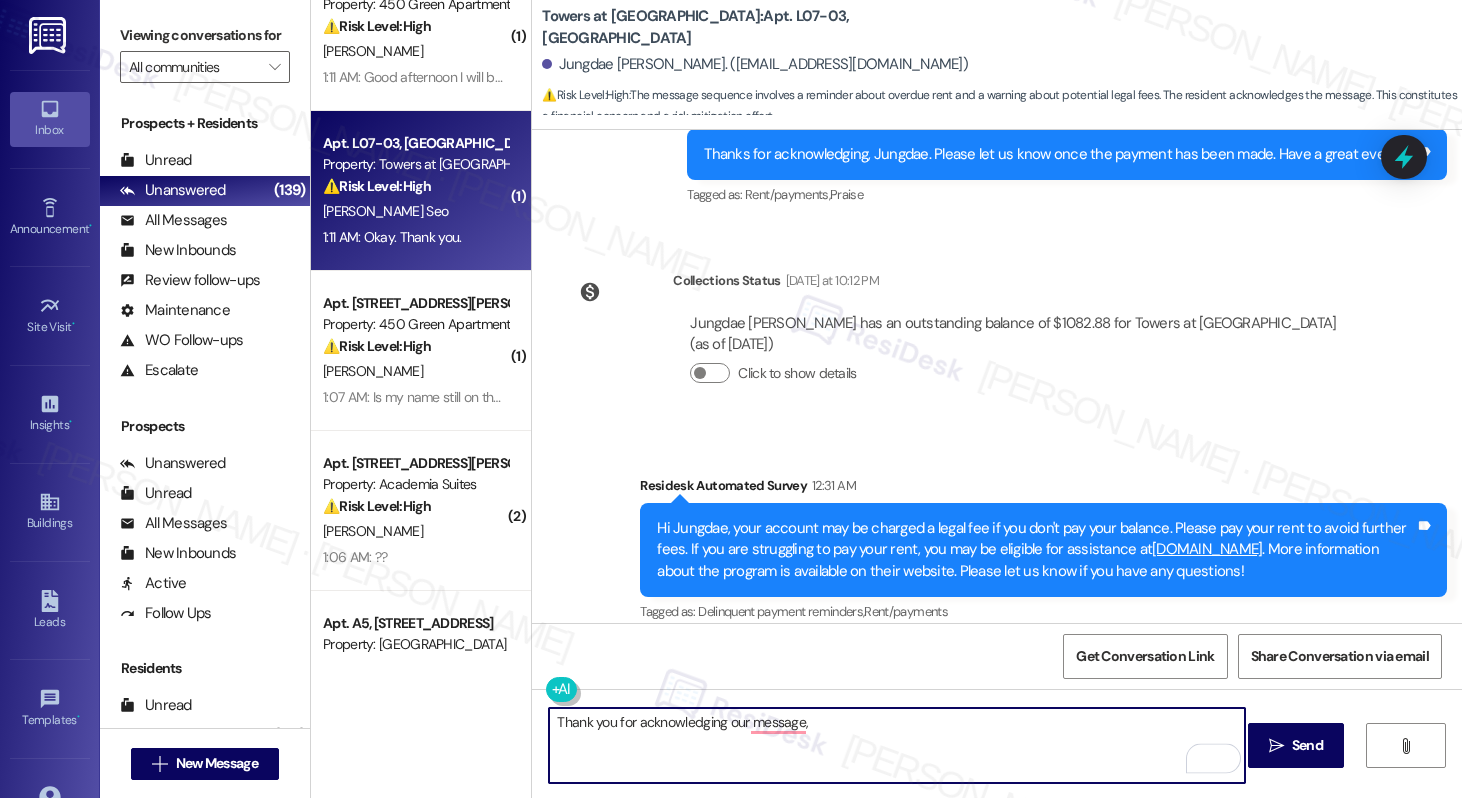 click on "Thank you for acknowledging our message," at bounding box center (896, 745) 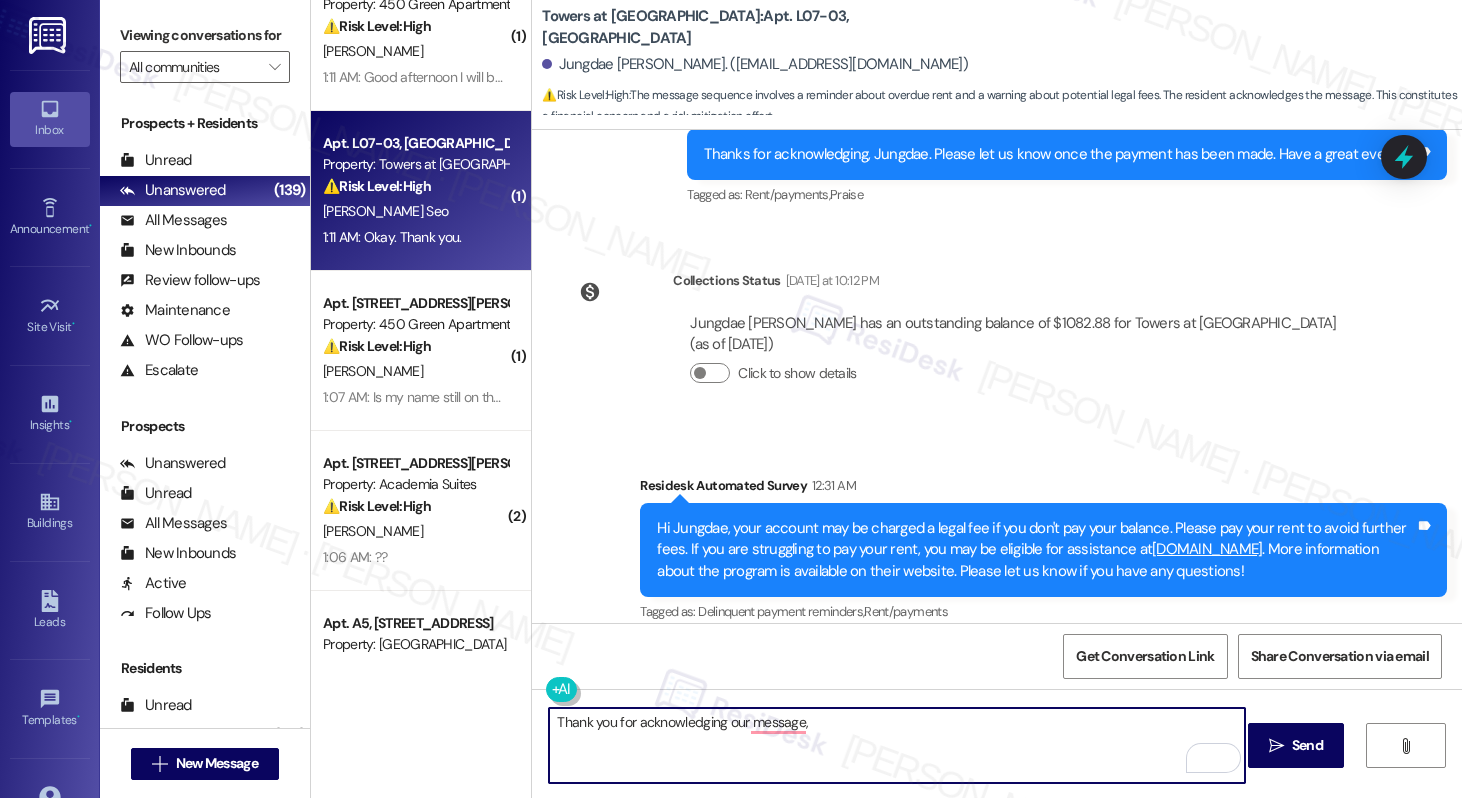 click on "Thank you for acknowledging our message," at bounding box center [896, 745] 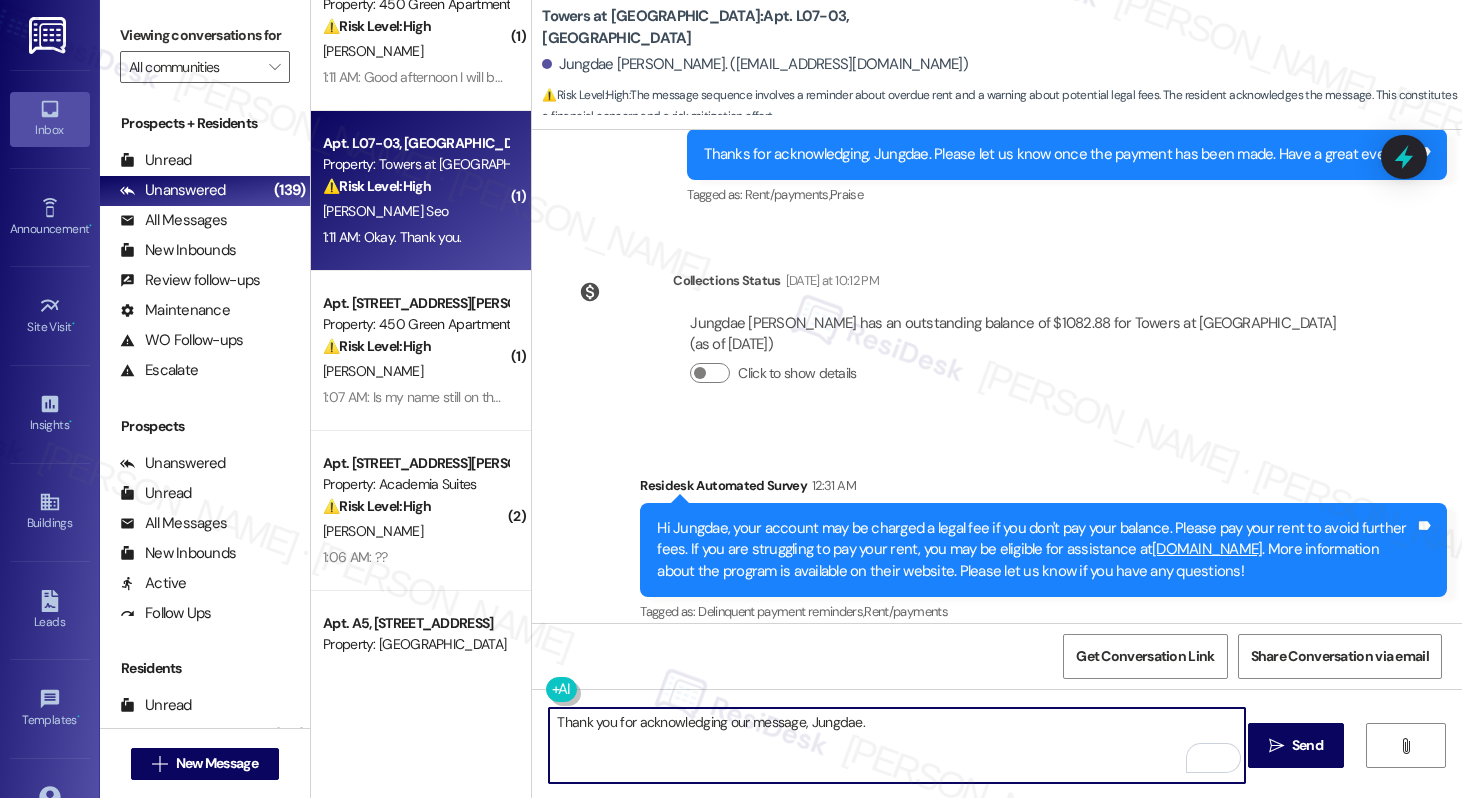 click on "Thank you for acknowledging our message, Jungdae." at bounding box center [896, 745] 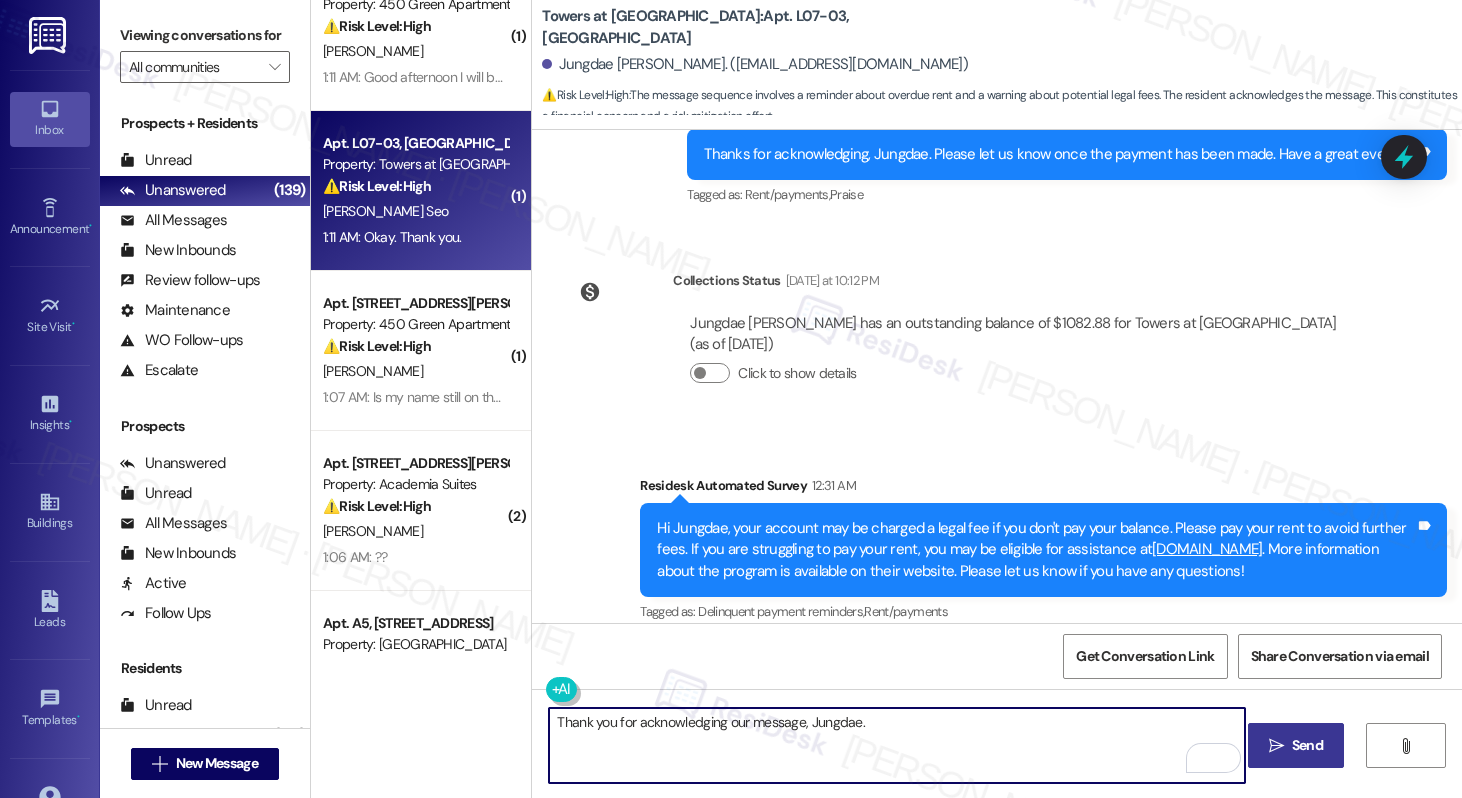 type on "Thank you for acknowledging our message, Jungdae." 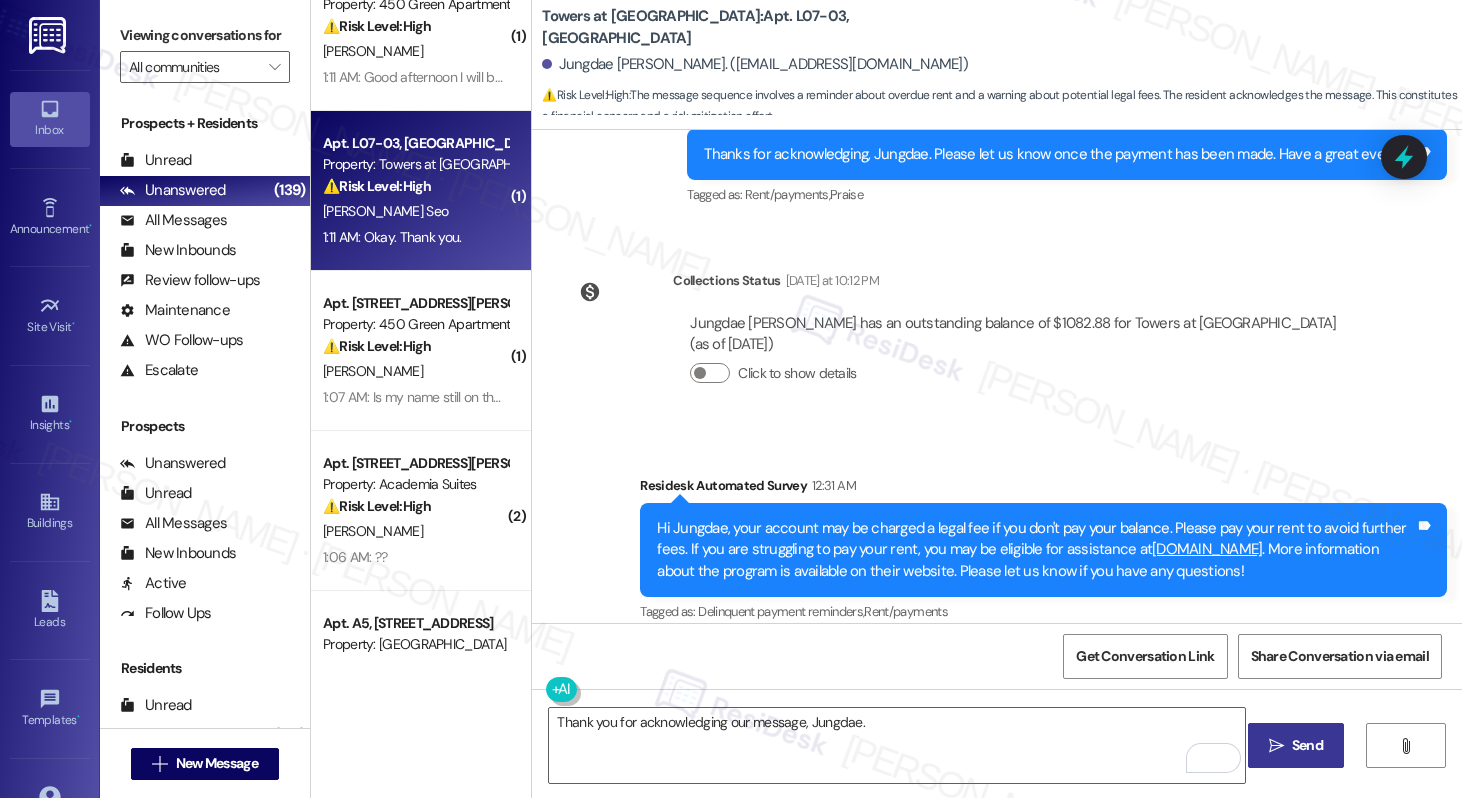 click on " Send" at bounding box center (1296, 745) 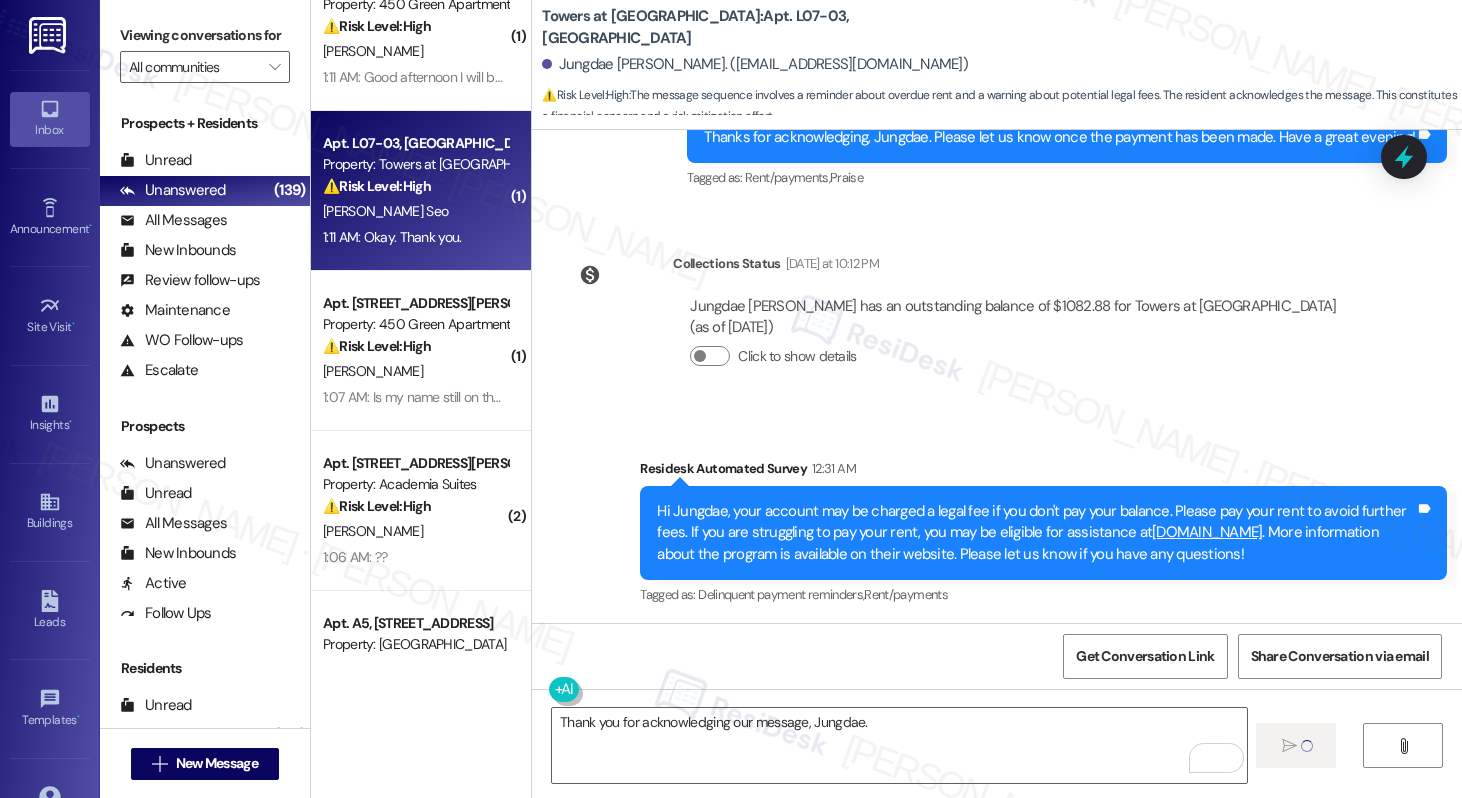 type 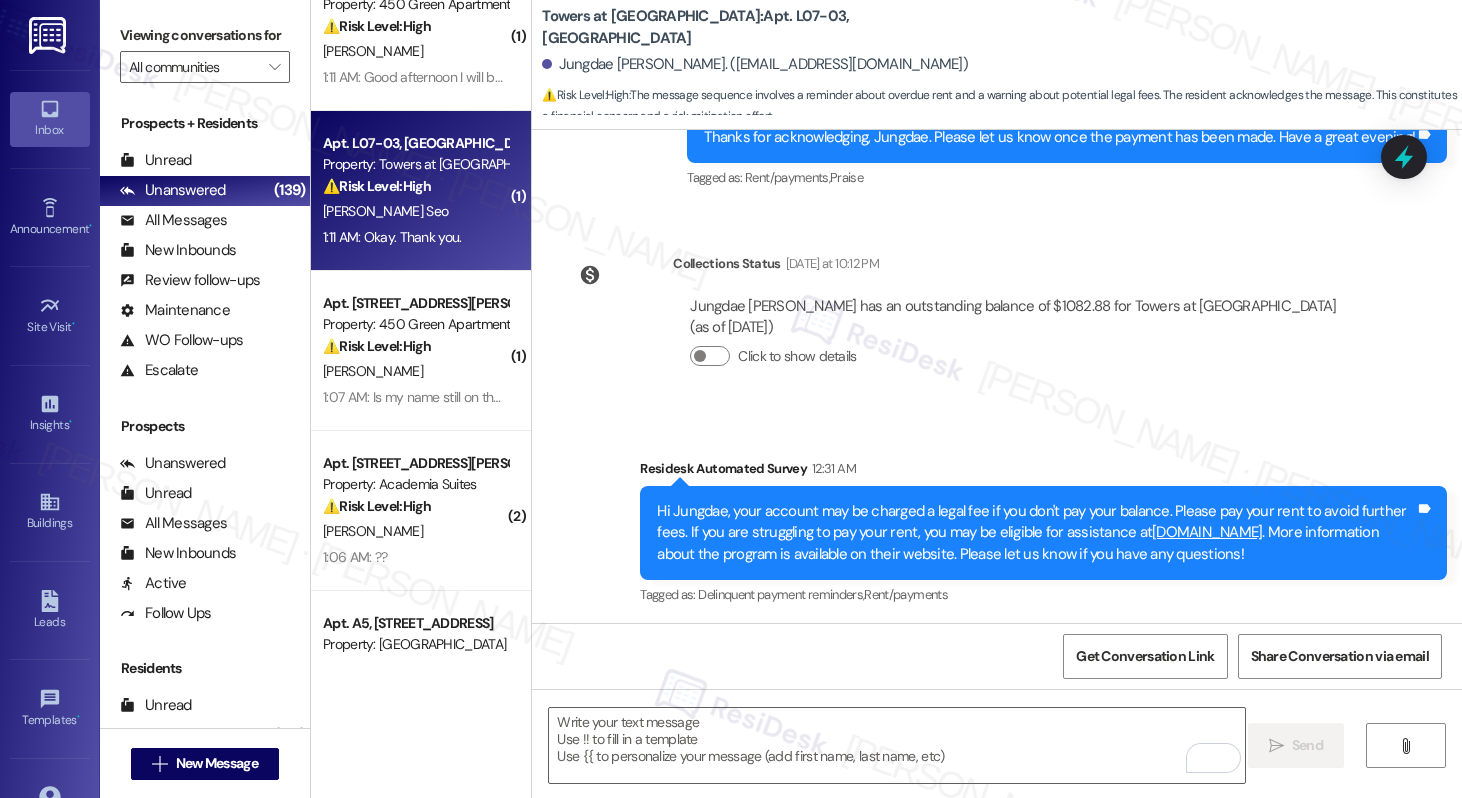 scroll, scrollTop: 4309, scrollLeft: 0, axis: vertical 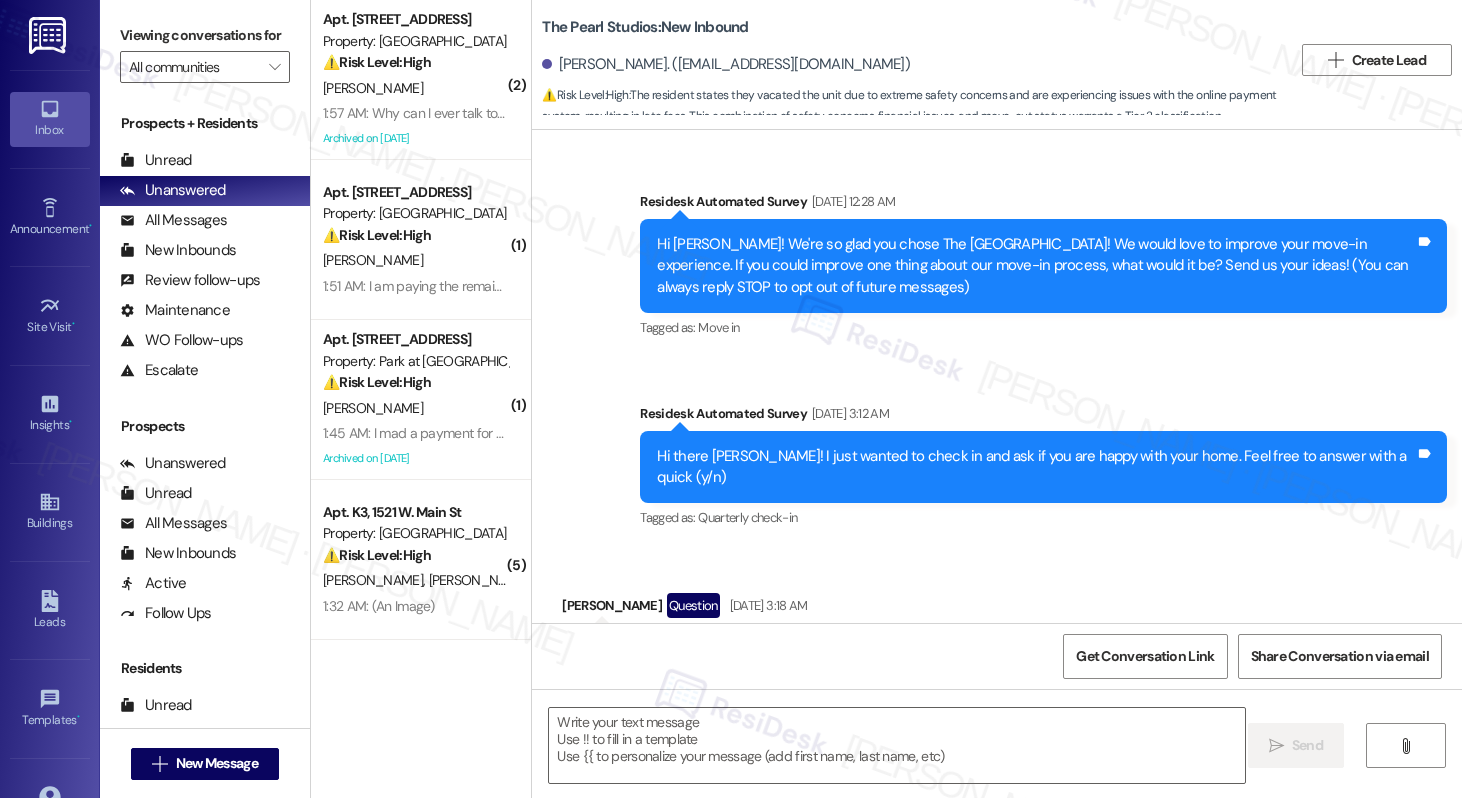 type on "Fetching suggested responses. Please feel free to read through the conversation in the meantime." 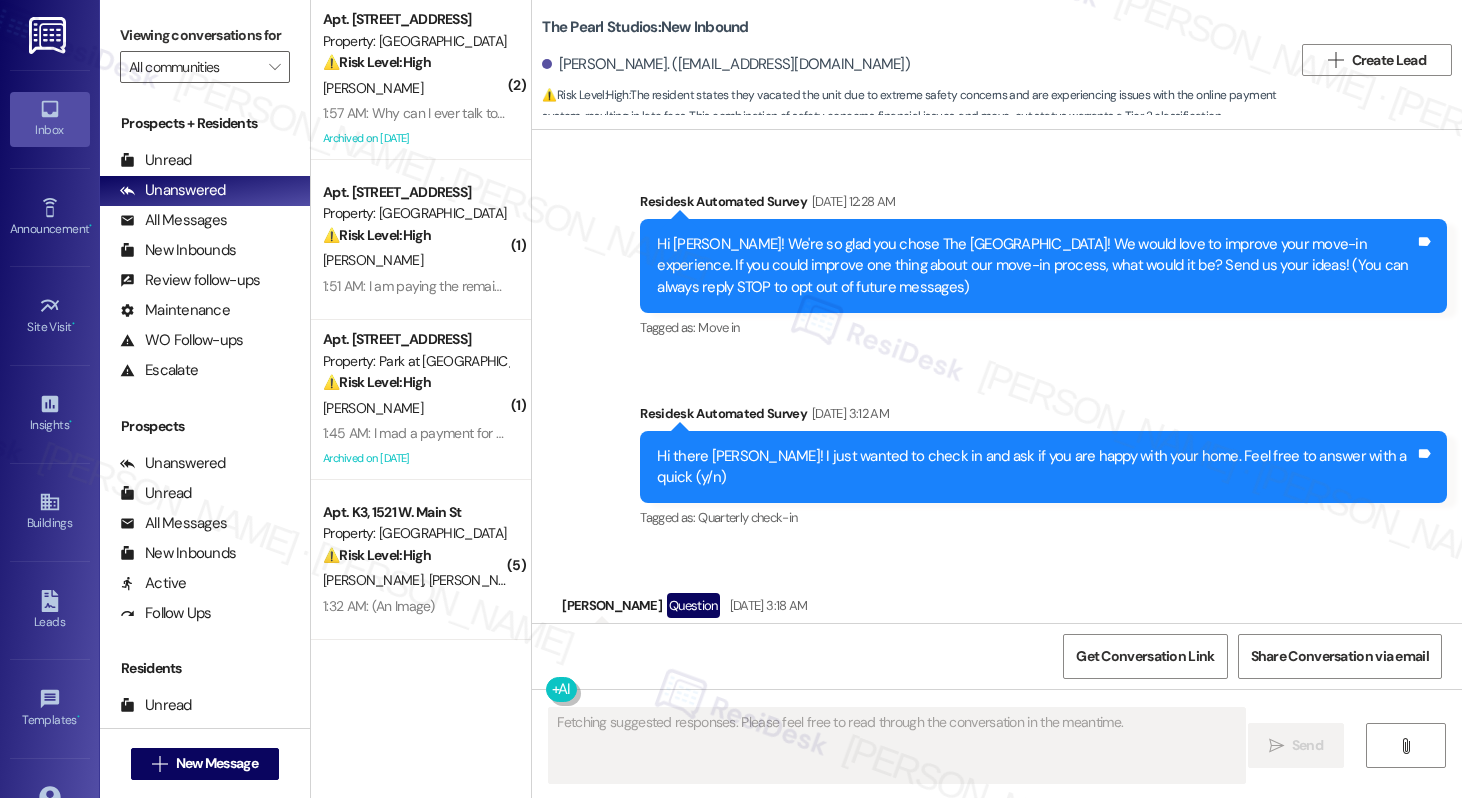 scroll, scrollTop: 11966, scrollLeft: 0, axis: vertical 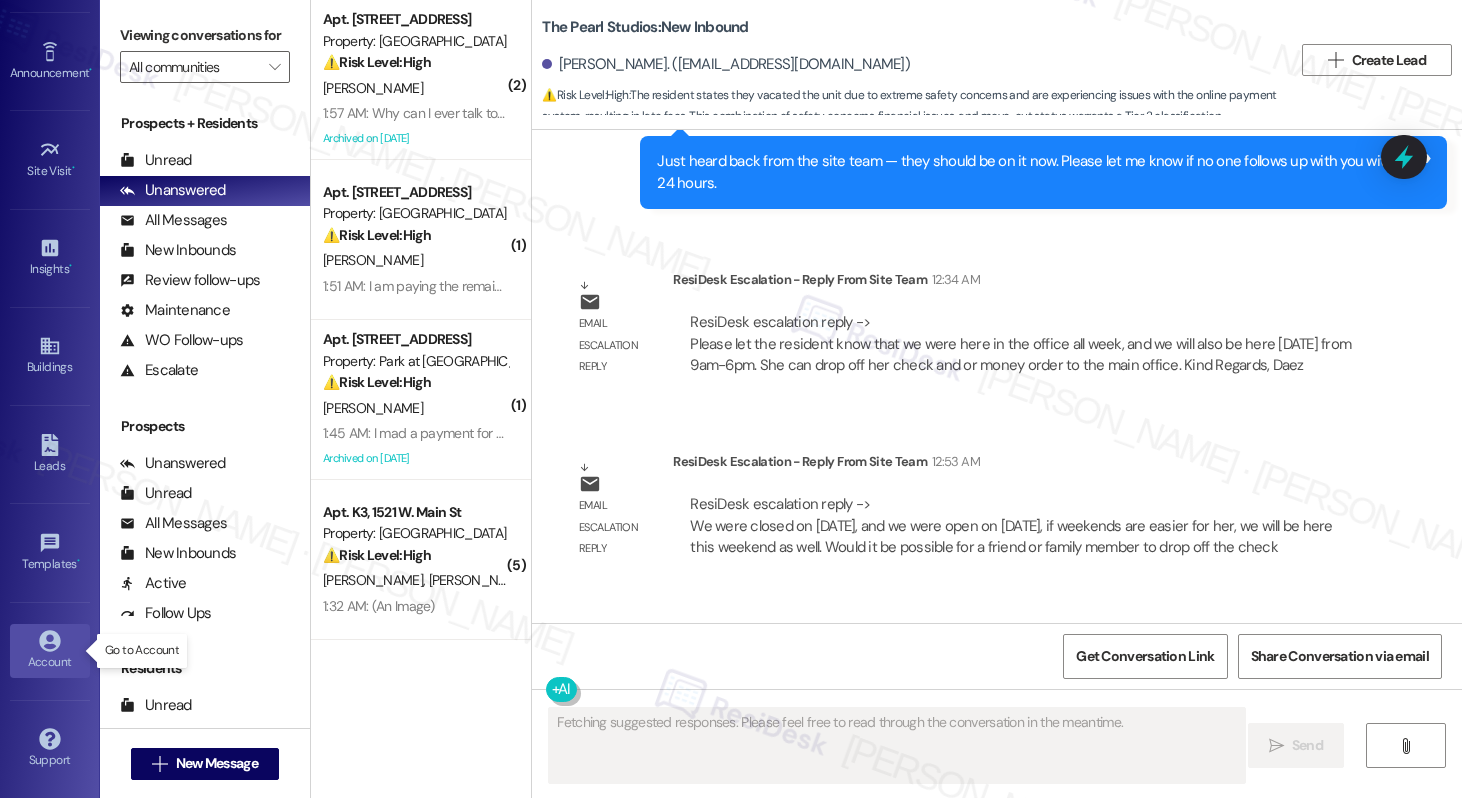 click on "Account" at bounding box center (50, 651) 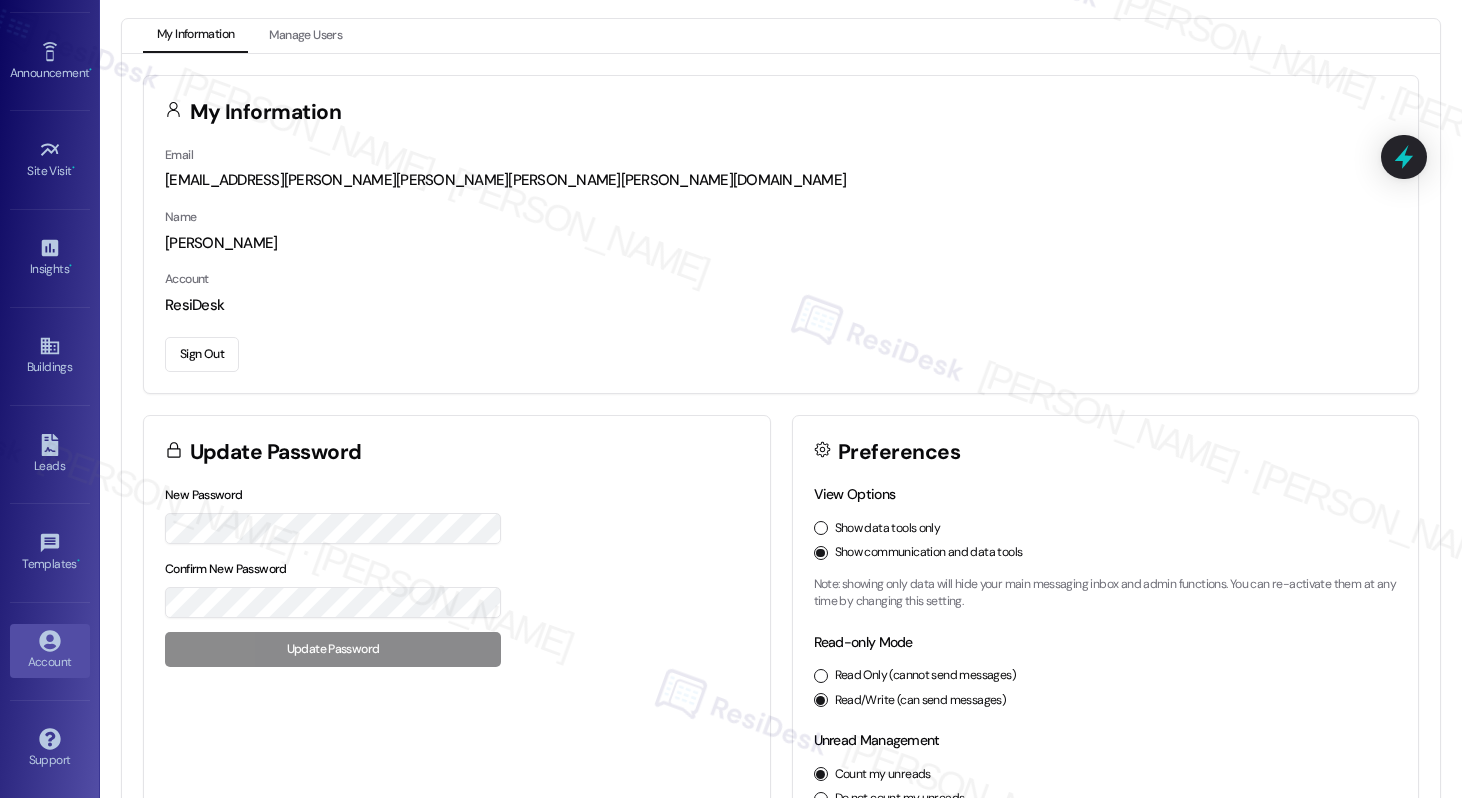 scroll, scrollTop: 4, scrollLeft: 0, axis: vertical 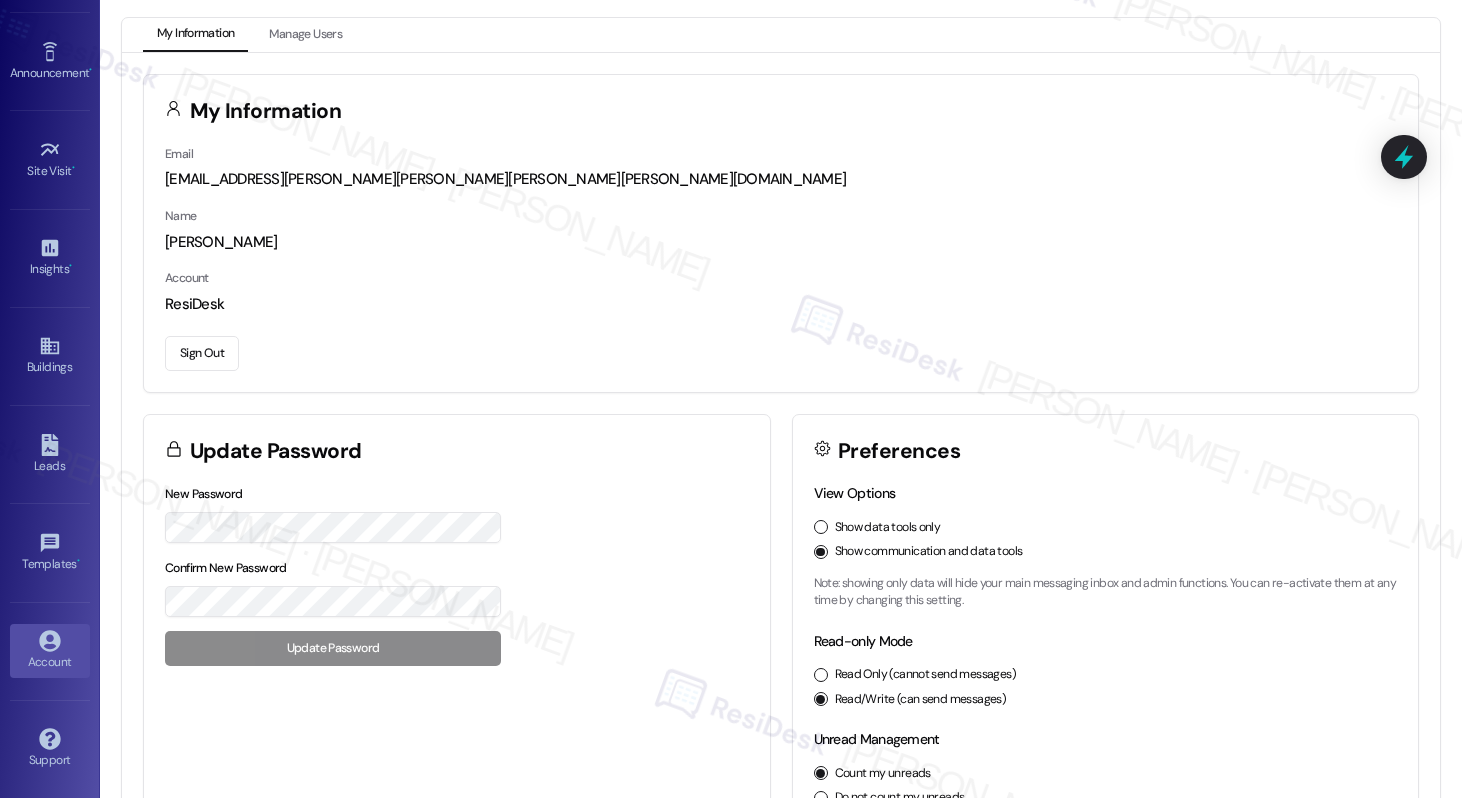 click on "Sign Out" at bounding box center [202, 353] 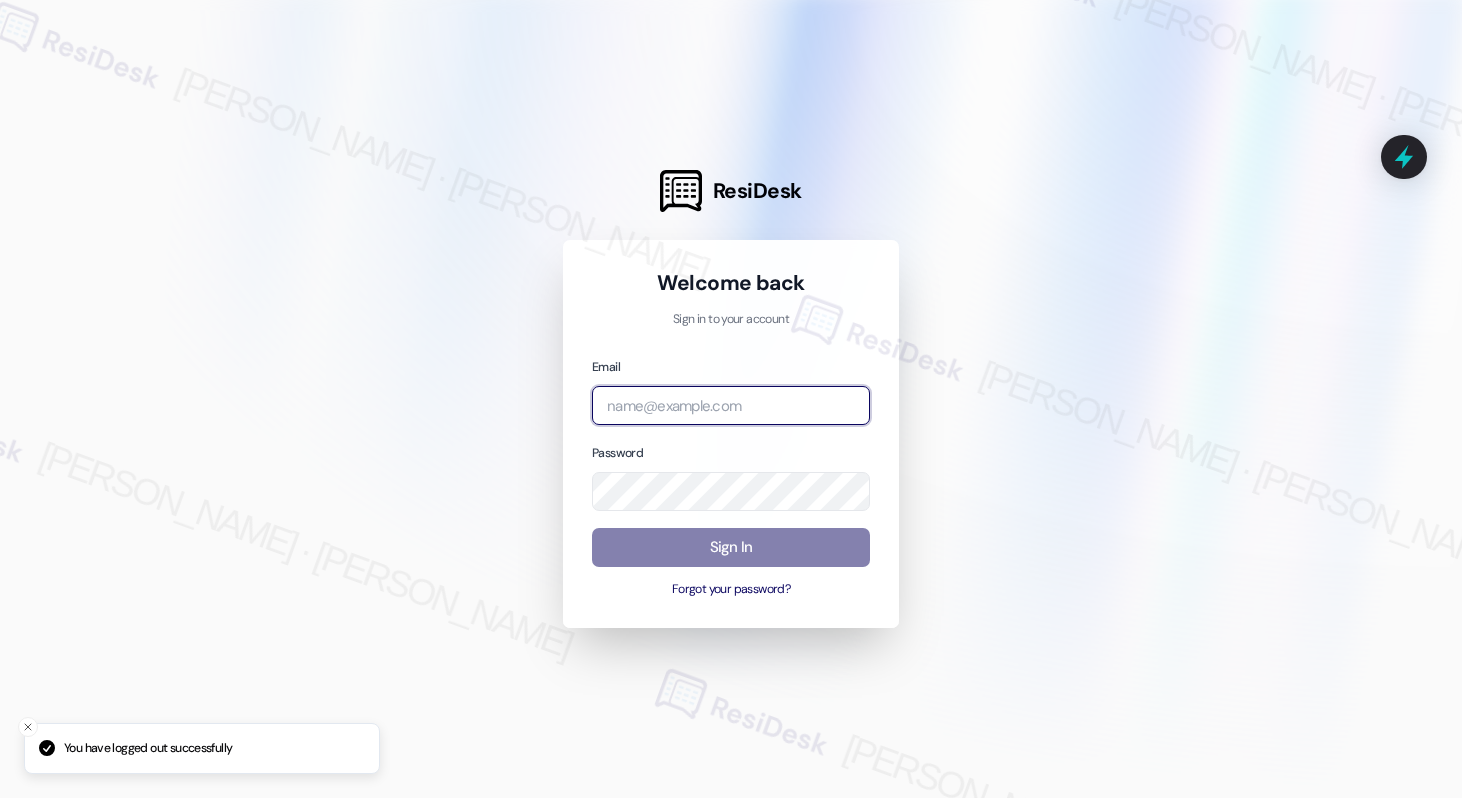click at bounding box center (731, 405) 